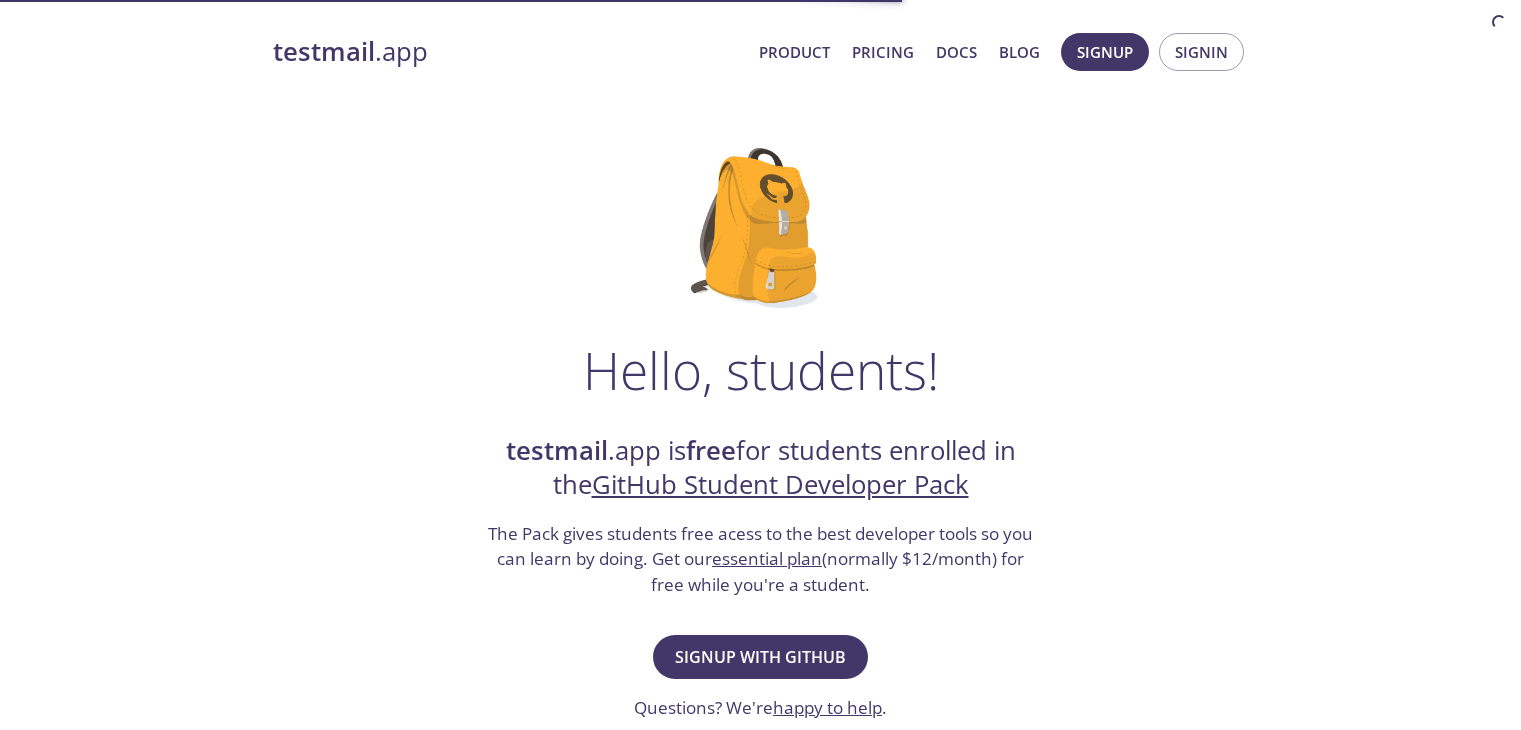 scroll, scrollTop: 0, scrollLeft: 0, axis: both 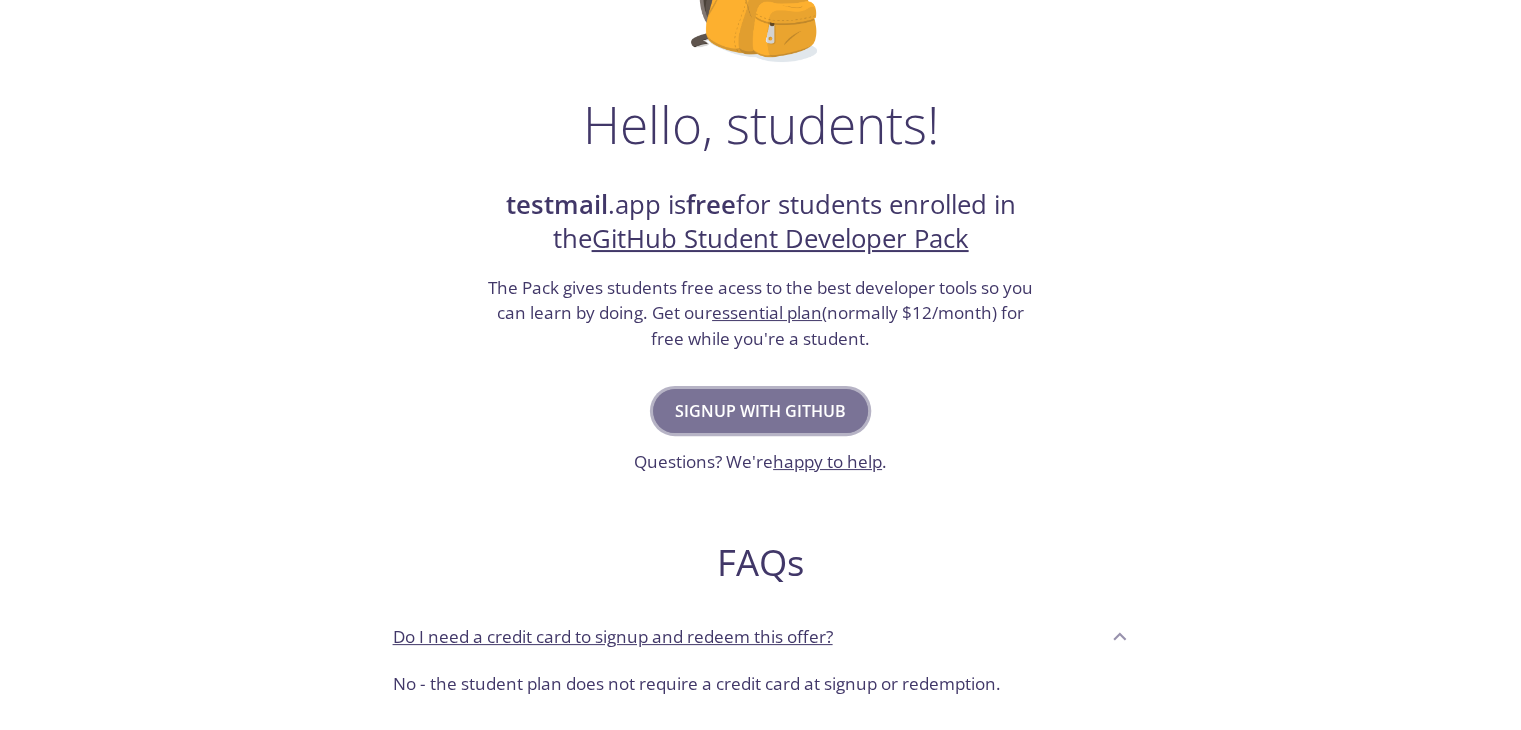 click on "Signup with GitHub" at bounding box center (760, 411) 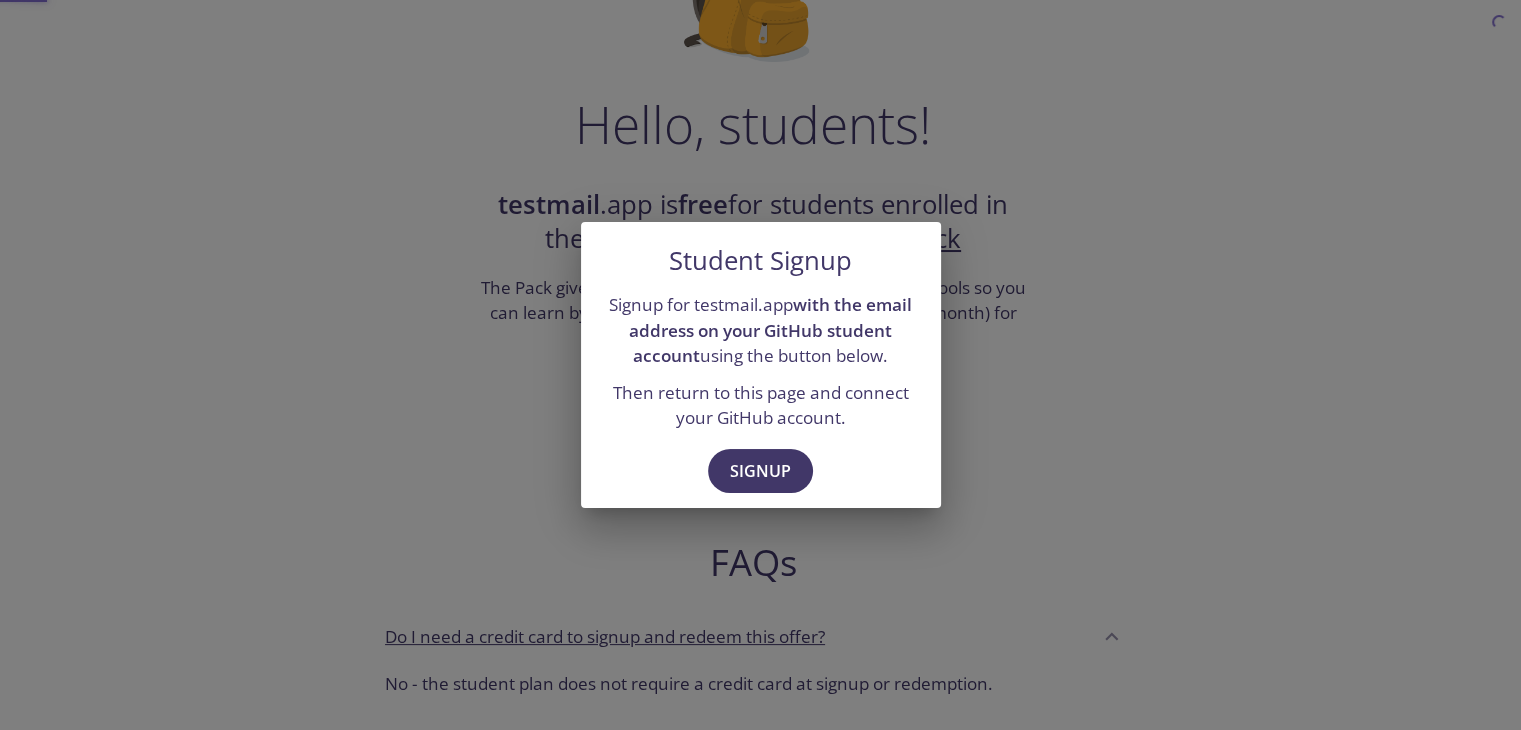 scroll, scrollTop: 0, scrollLeft: 0, axis: both 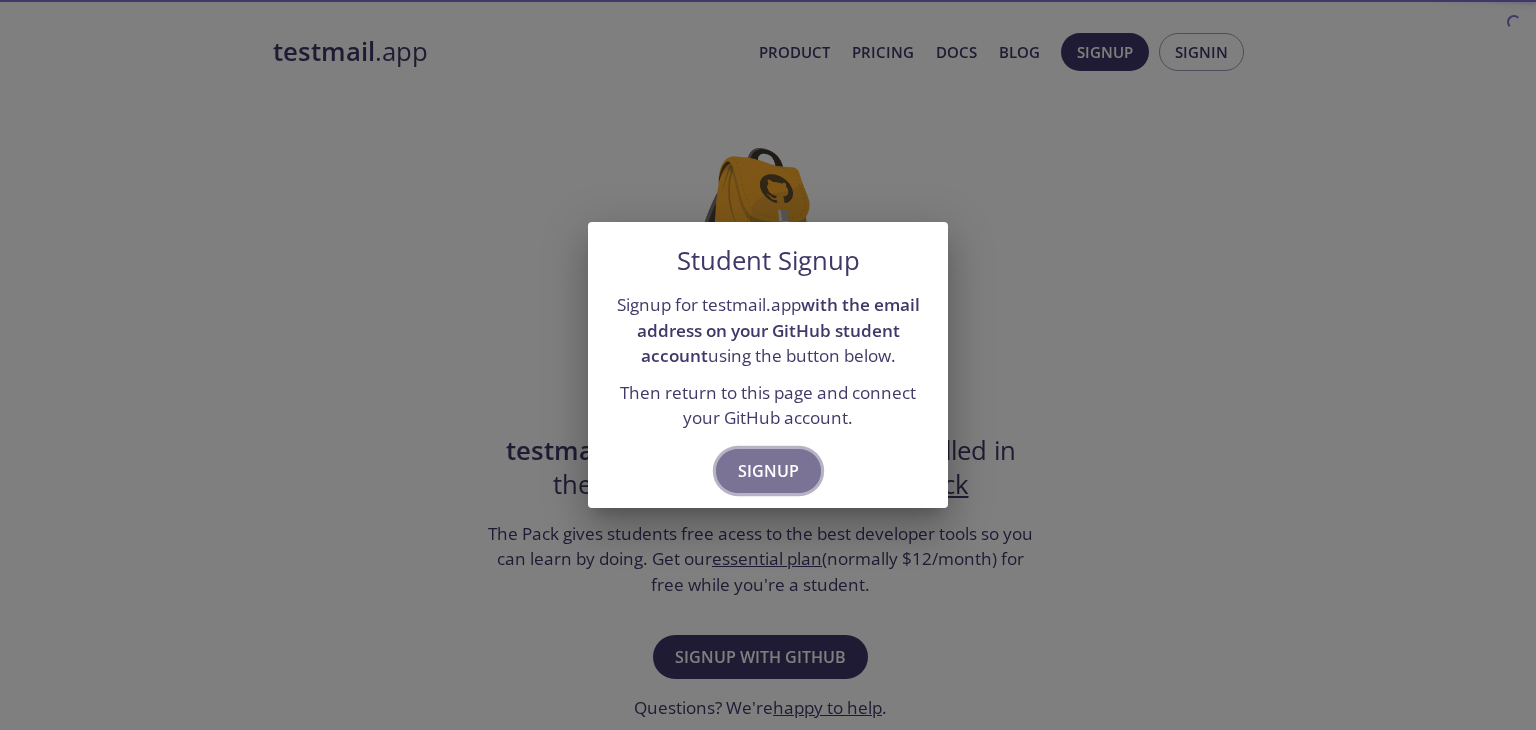 click on "Signup" at bounding box center [768, 471] 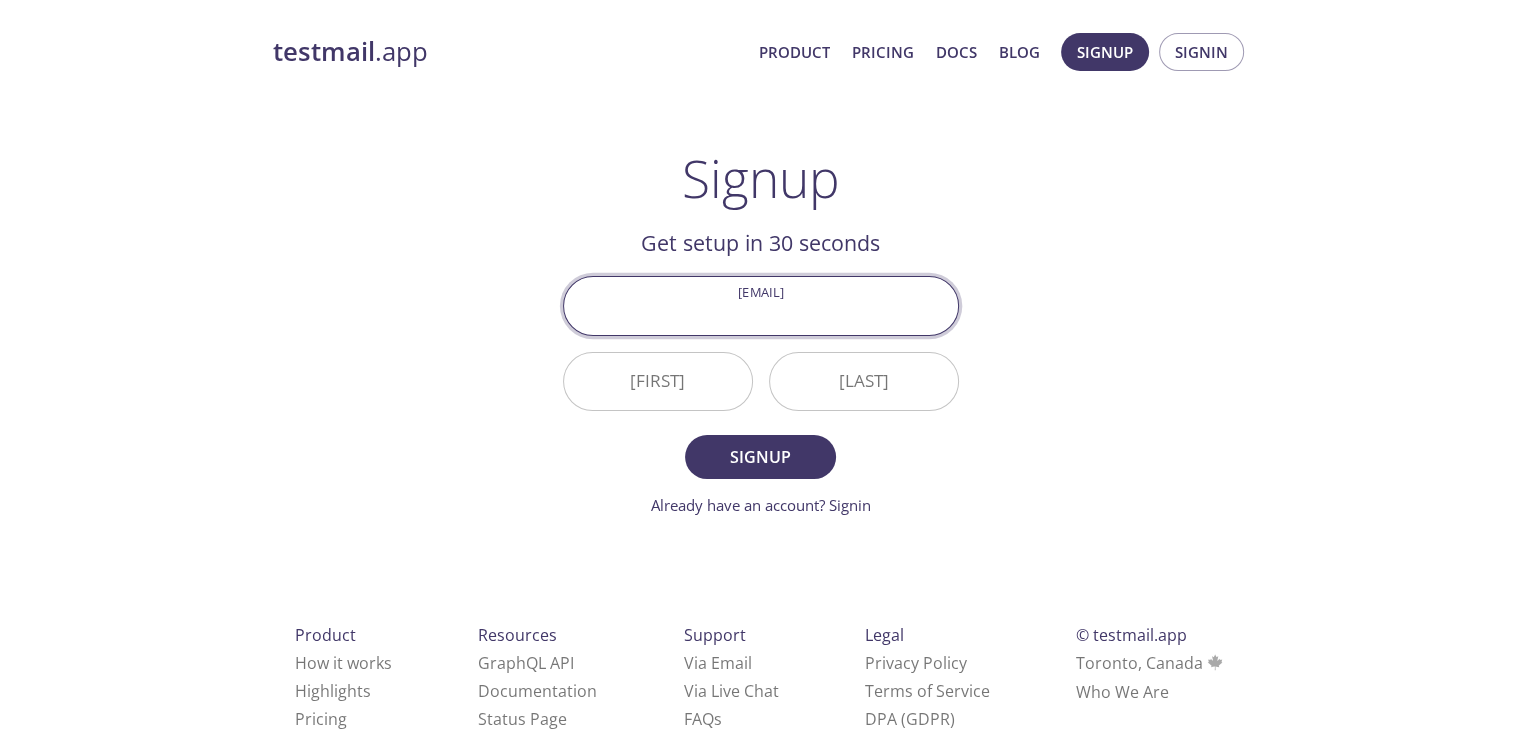 click on "Email Address" at bounding box center (761, 305) 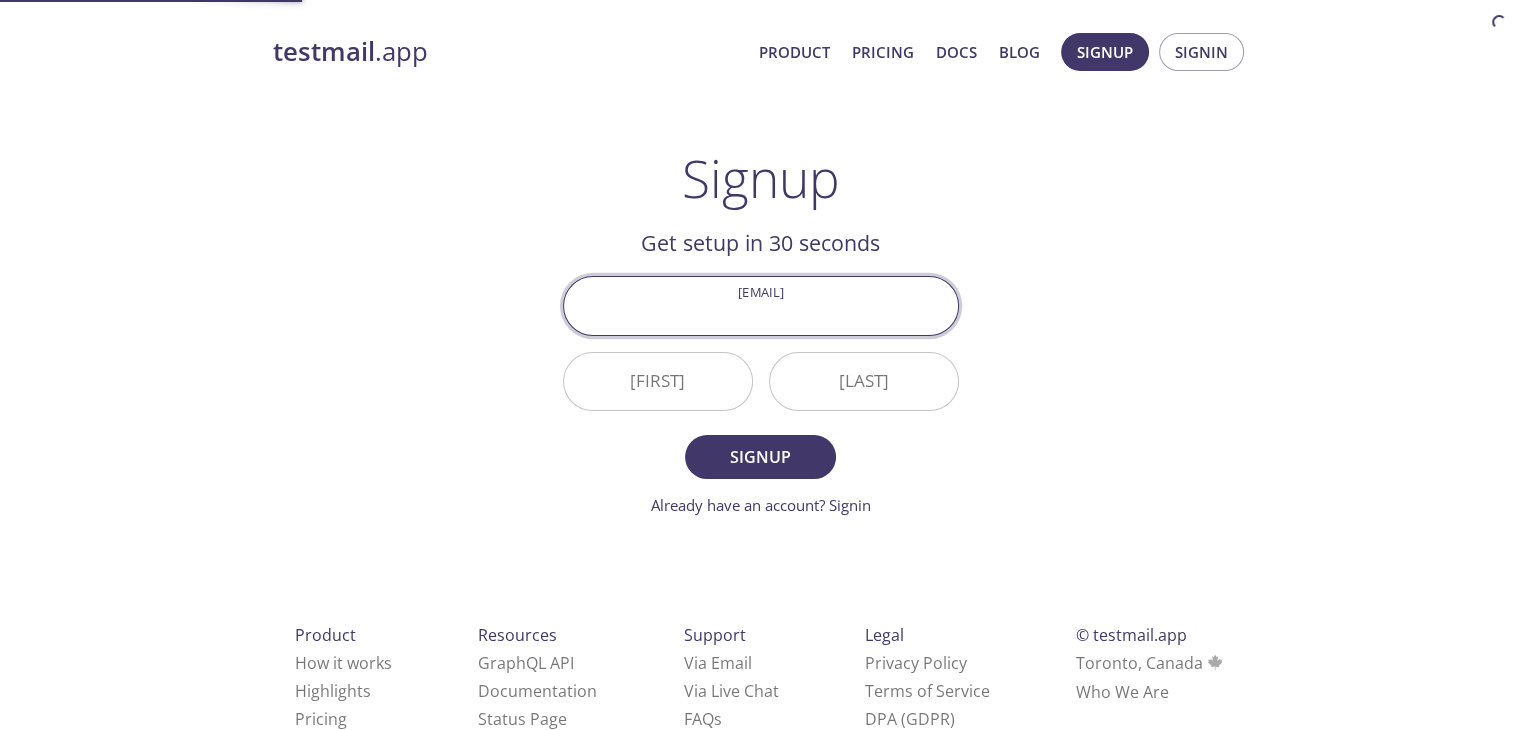 type on "ahmed.bis.iti@[EXAMPLE.COM]" 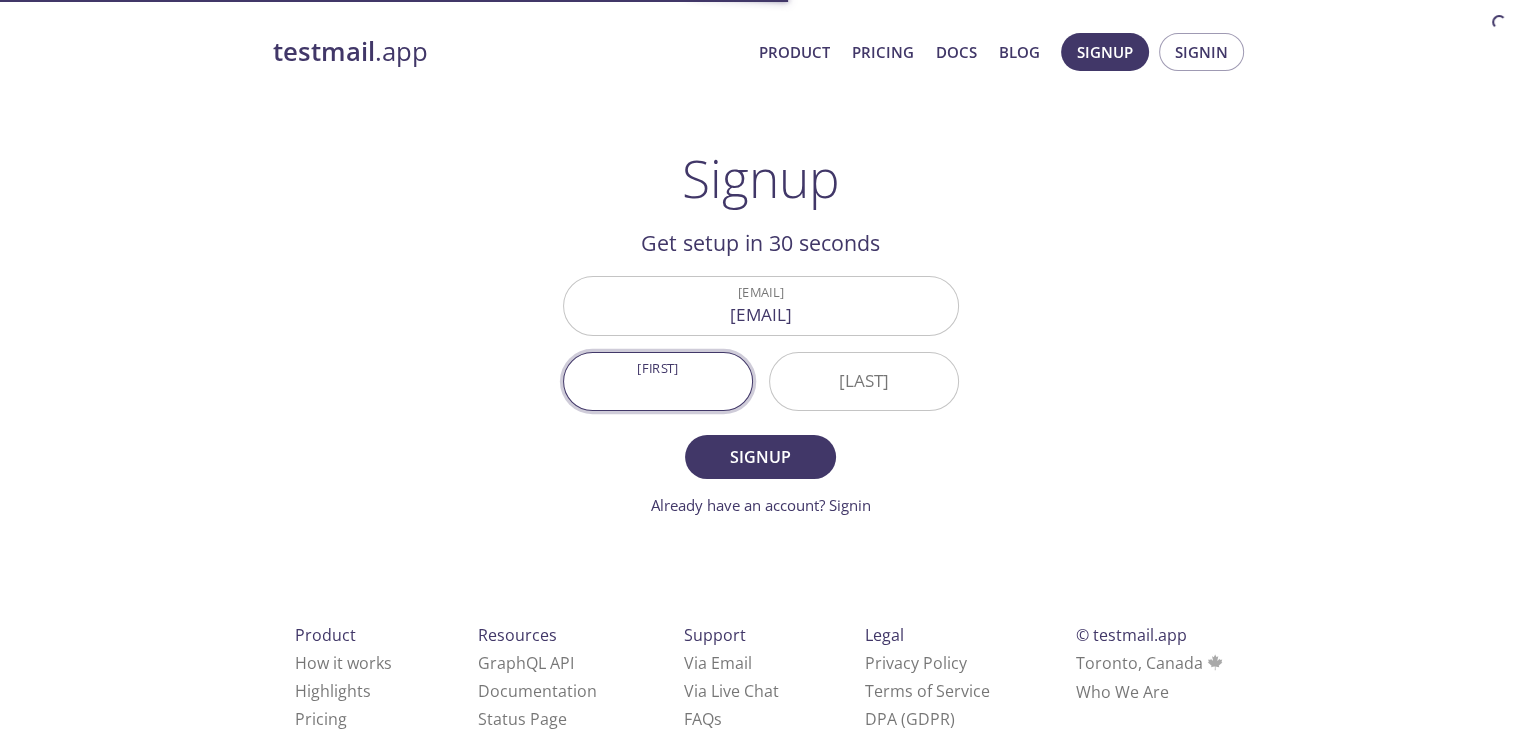 click on "First Name" at bounding box center [658, 381] 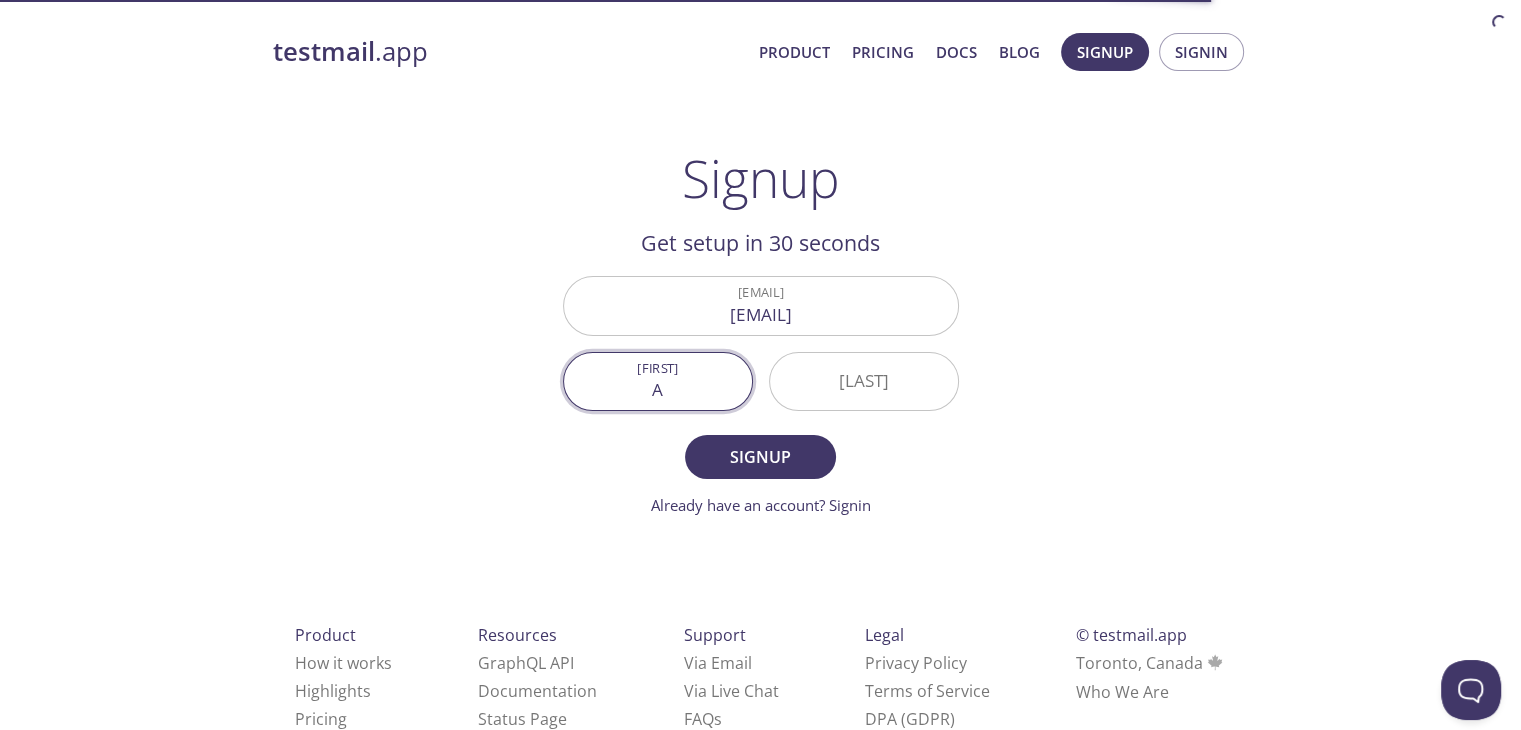 scroll, scrollTop: 0, scrollLeft: 0, axis: both 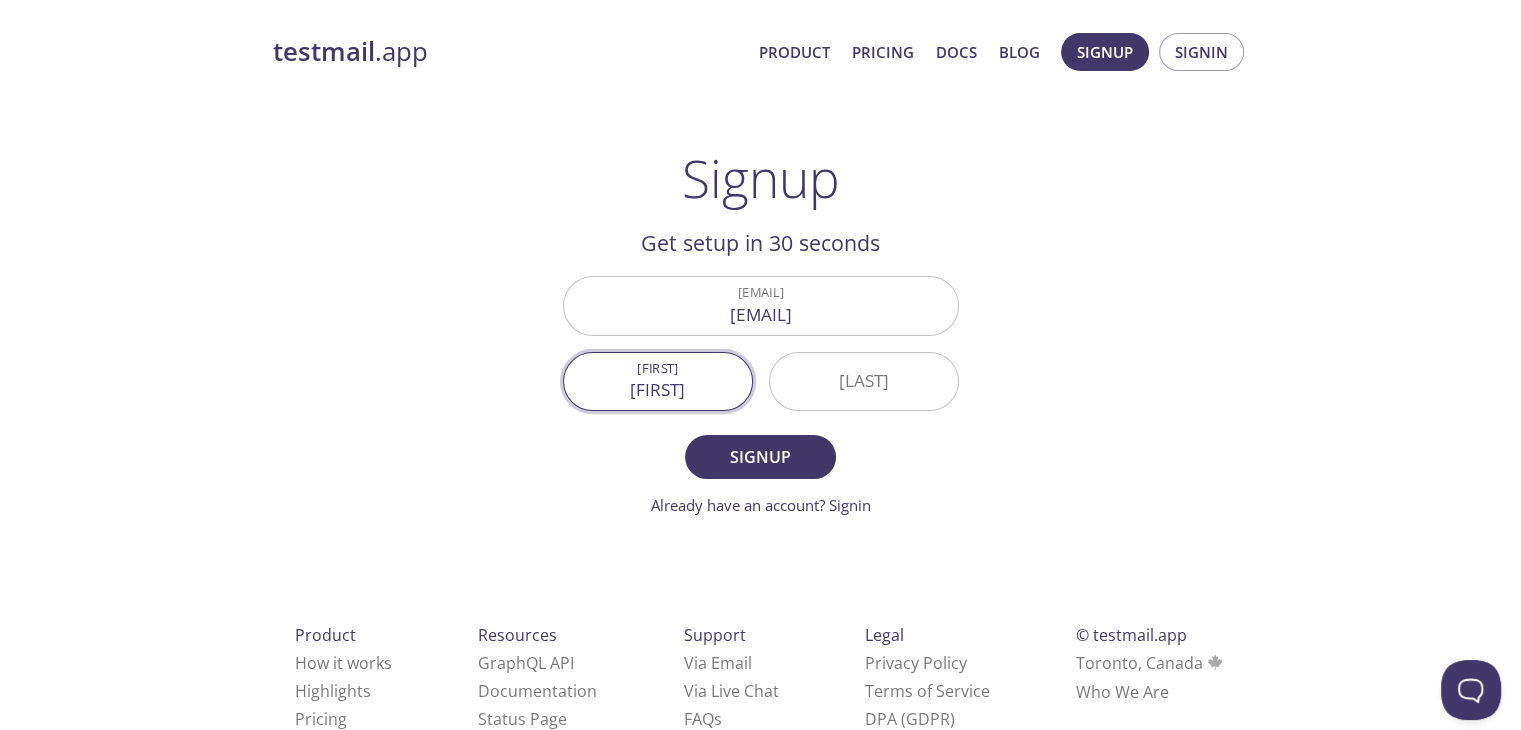 type on "[FIRST]" 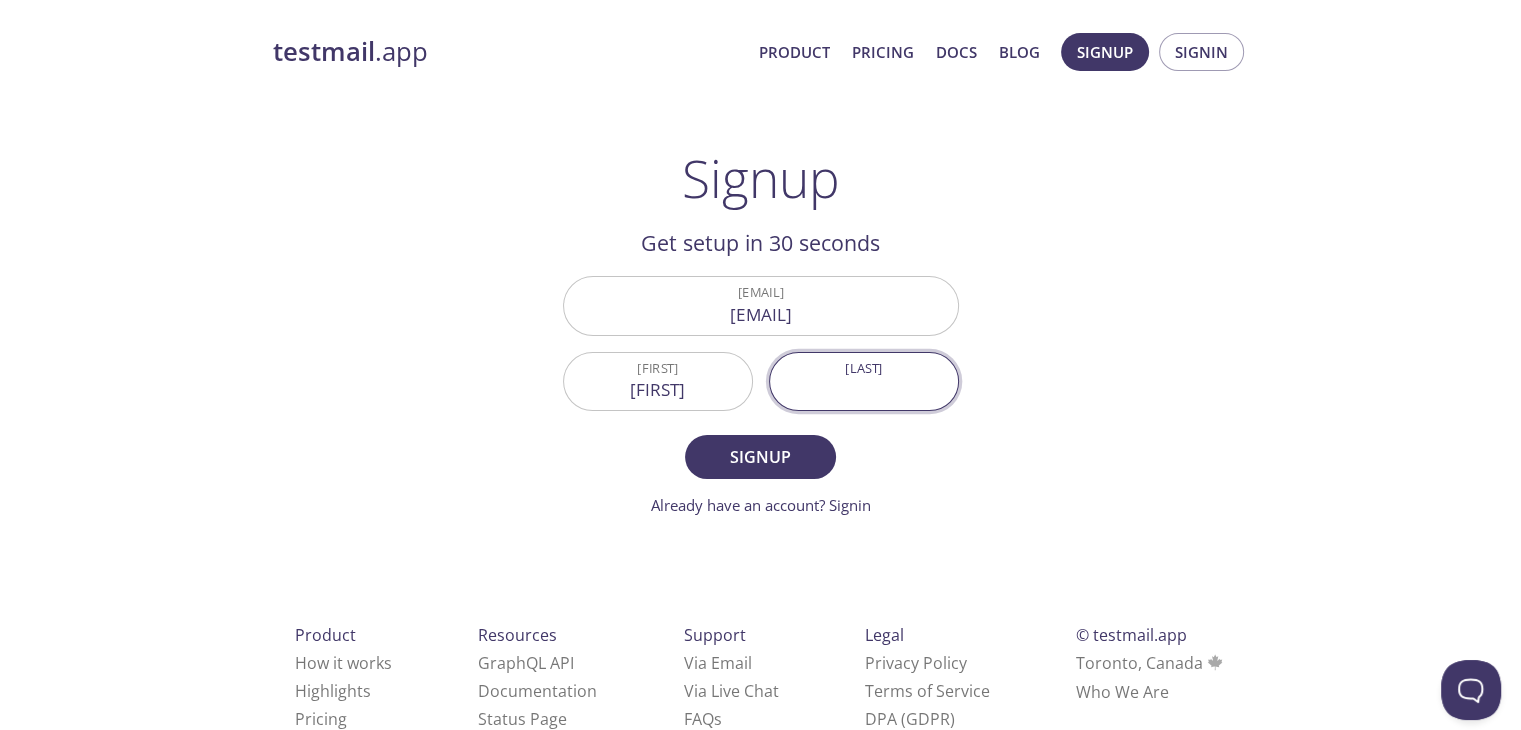click on "Last Name" at bounding box center [864, 381] 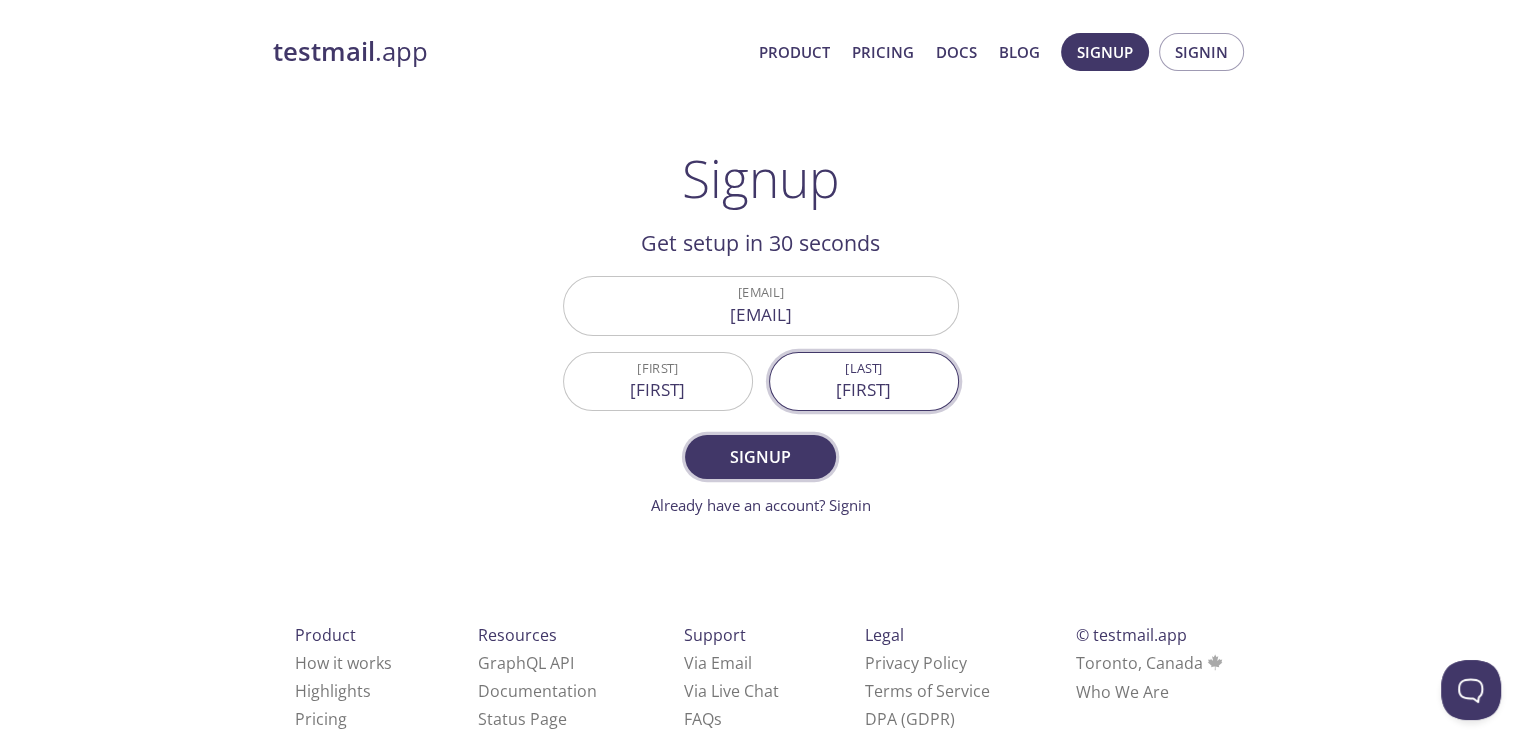 type on "[FIRST]" 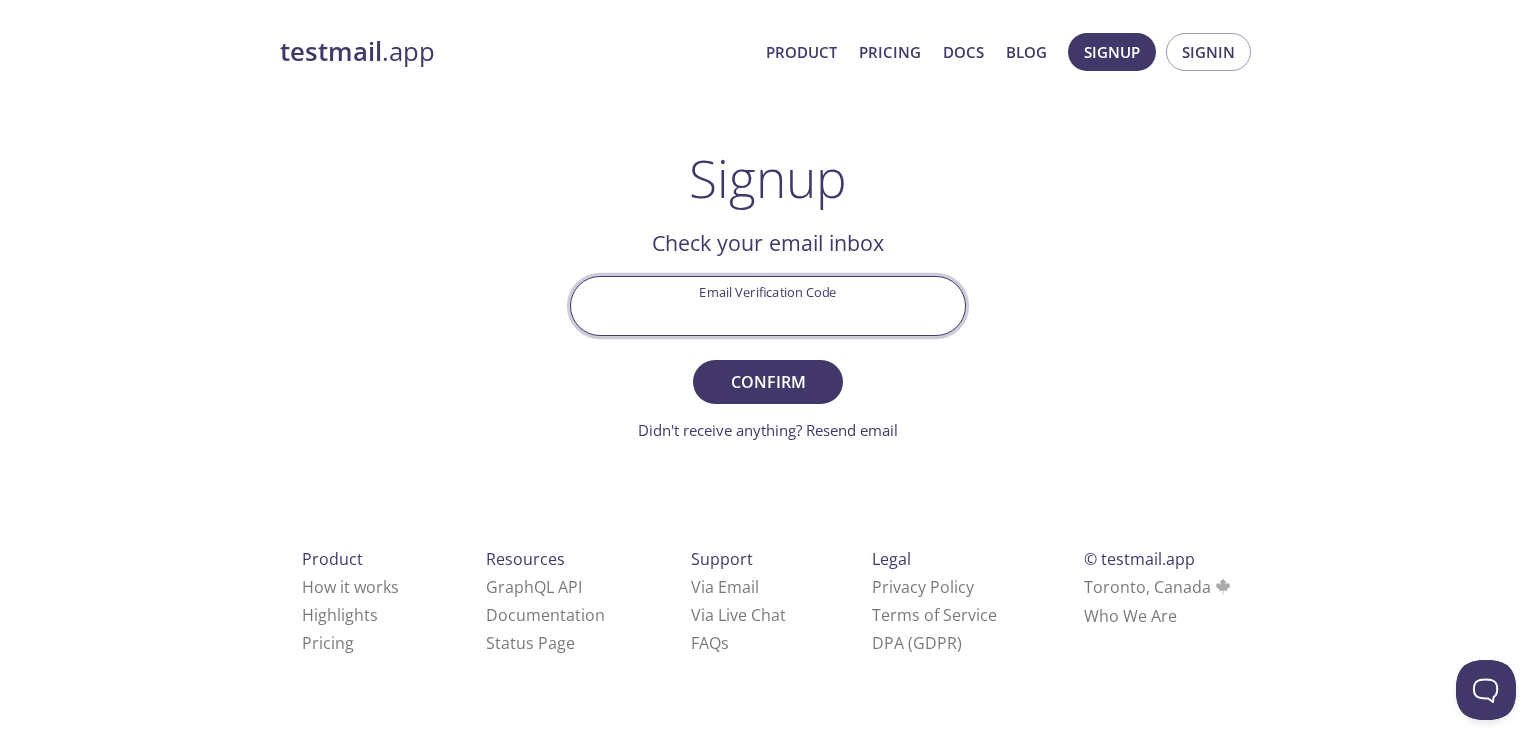 click on "Email Verification Code" at bounding box center (768, 305) 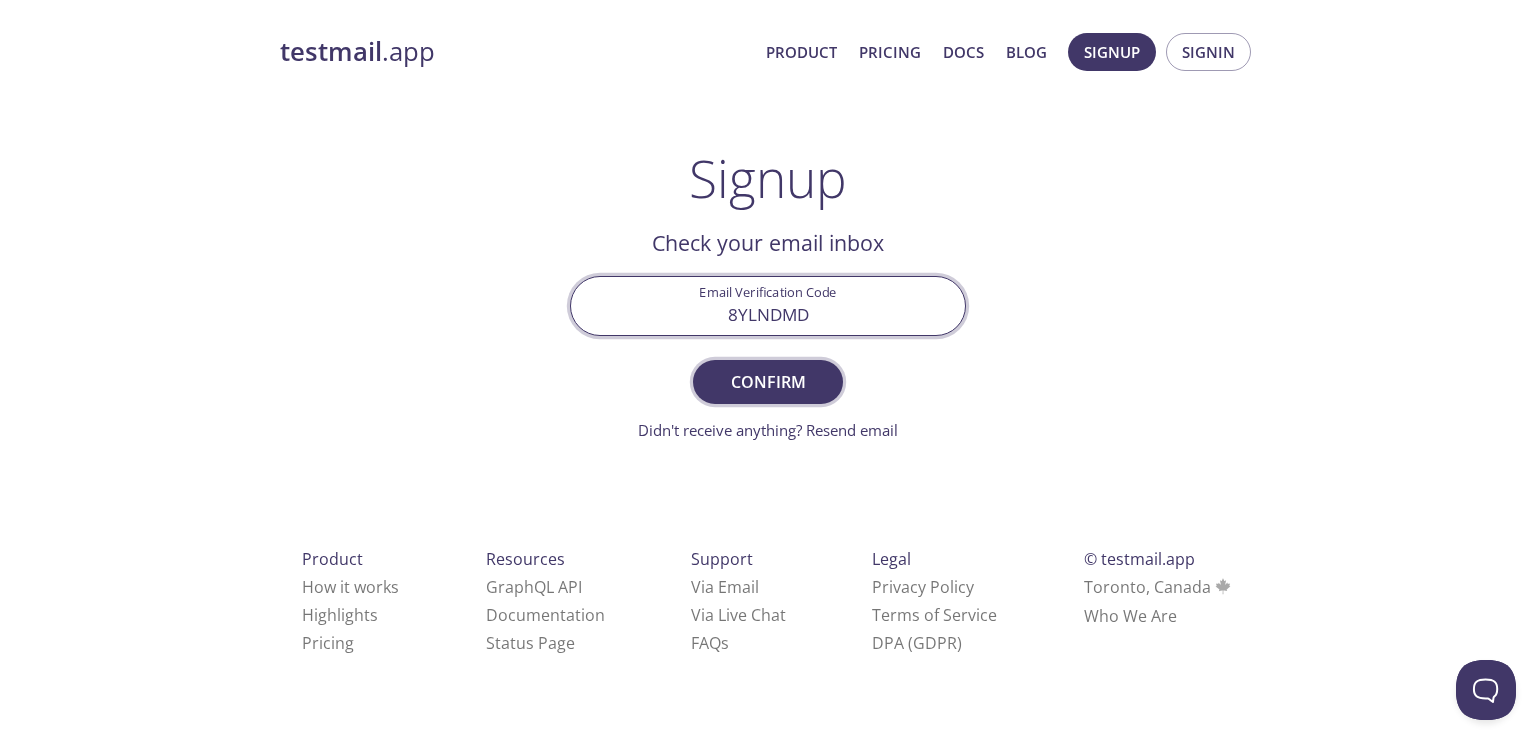 type on "8YLNDMD" 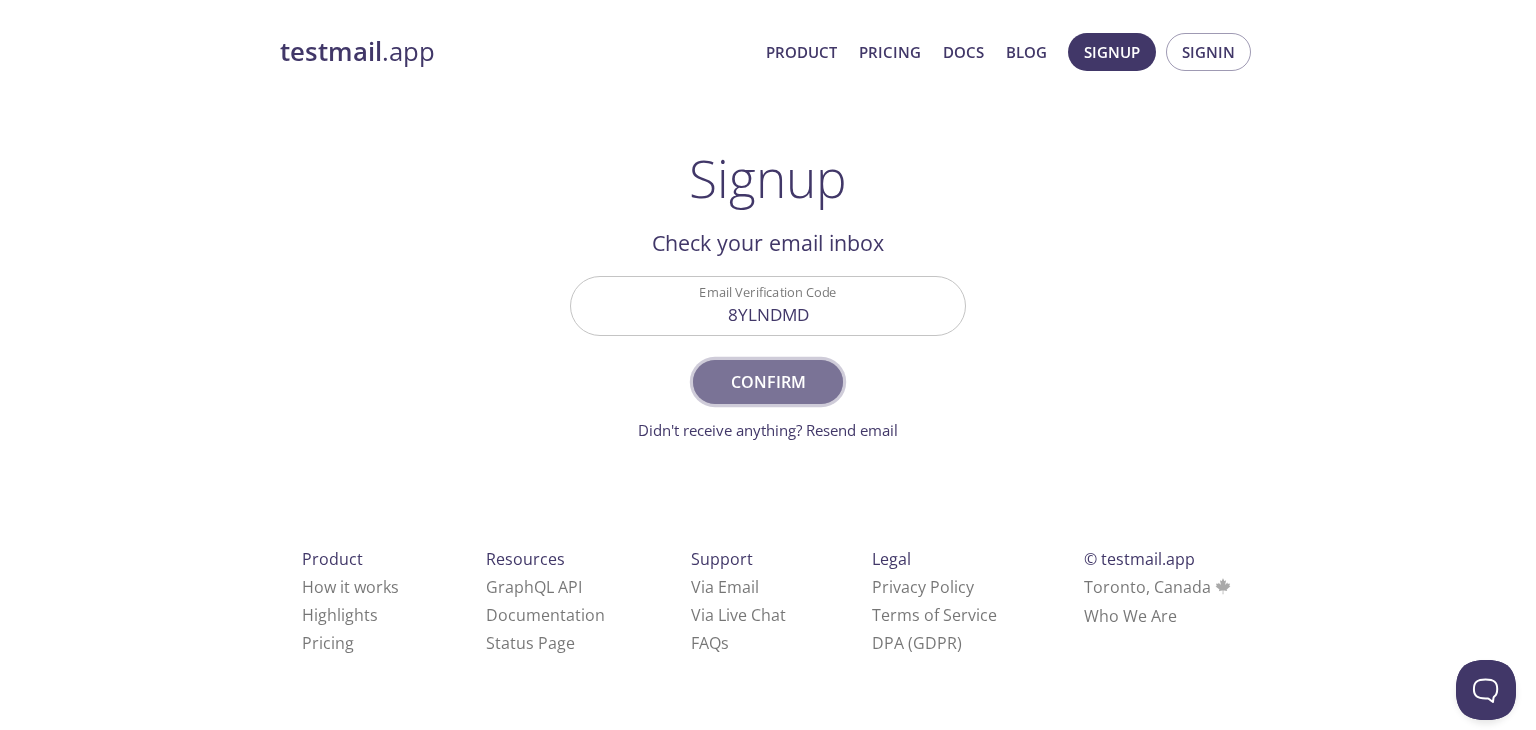 click on "Confirm" at bounding box center (768, 382) 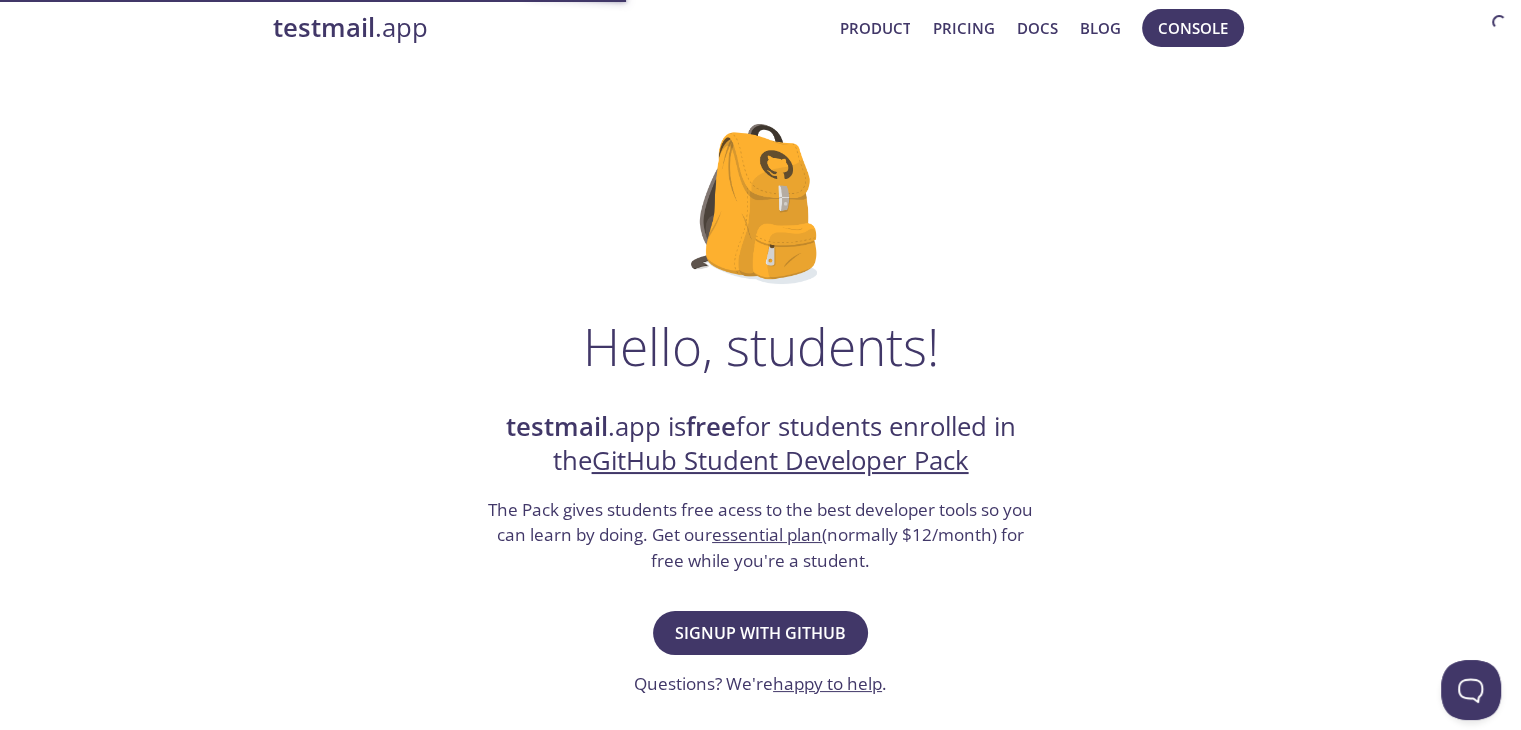 scroll, scrollTop: 26, scrollLeft: 0, axis: vertical 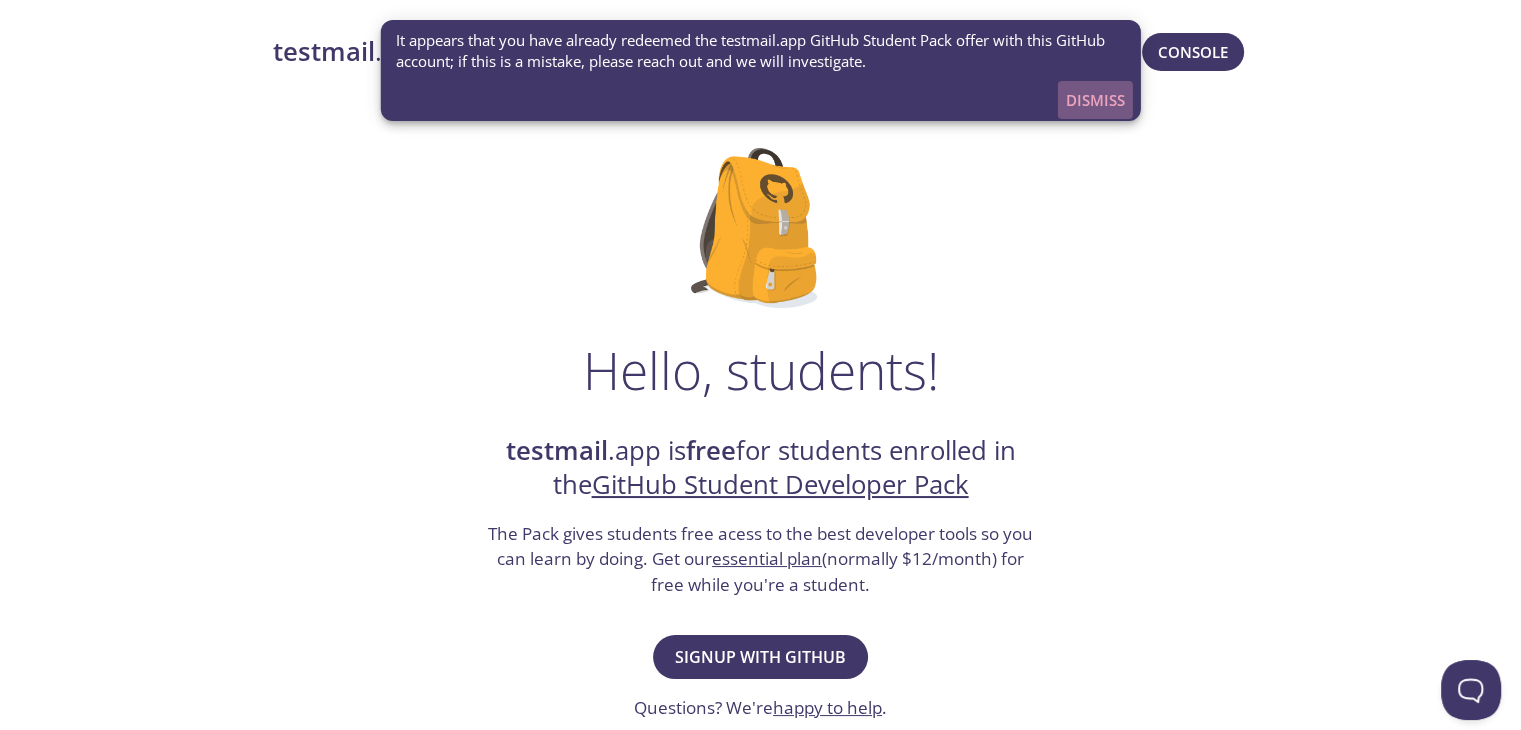 click on "Dismiss" at bounding box center [1095, 100] 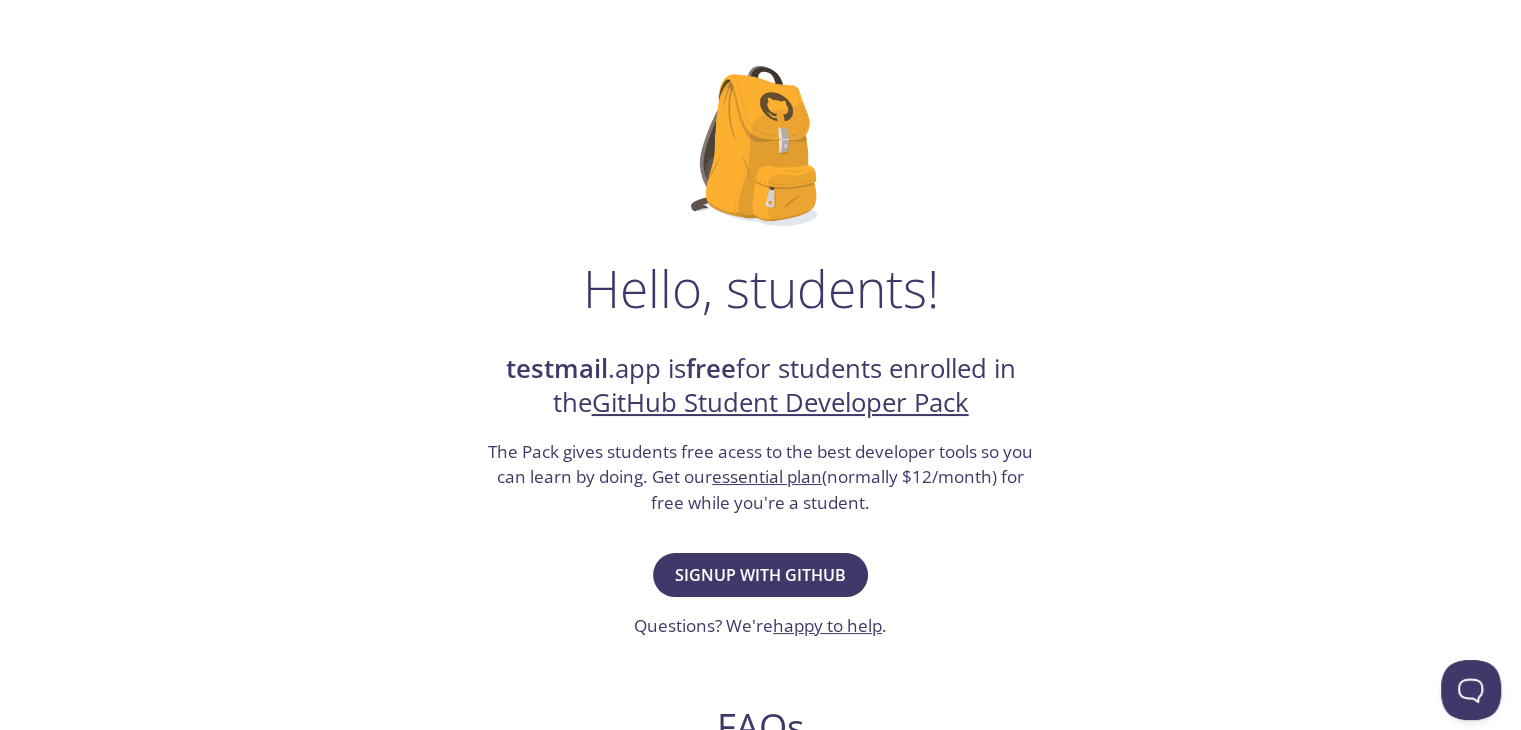 scroll, scrollTop: 0, scrollLeft: 0, axis: both 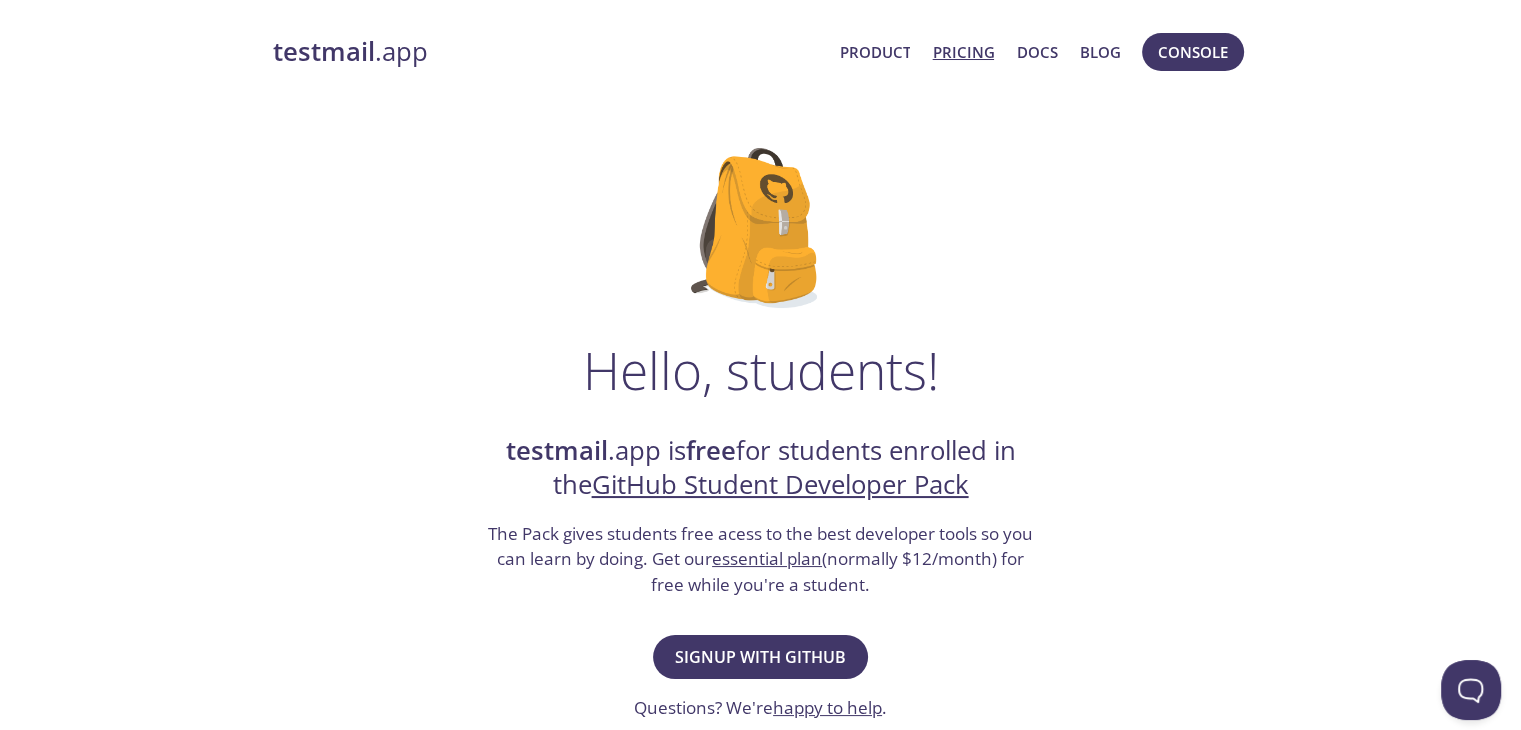 click on "Pricing" at bounding box center (963, 52) 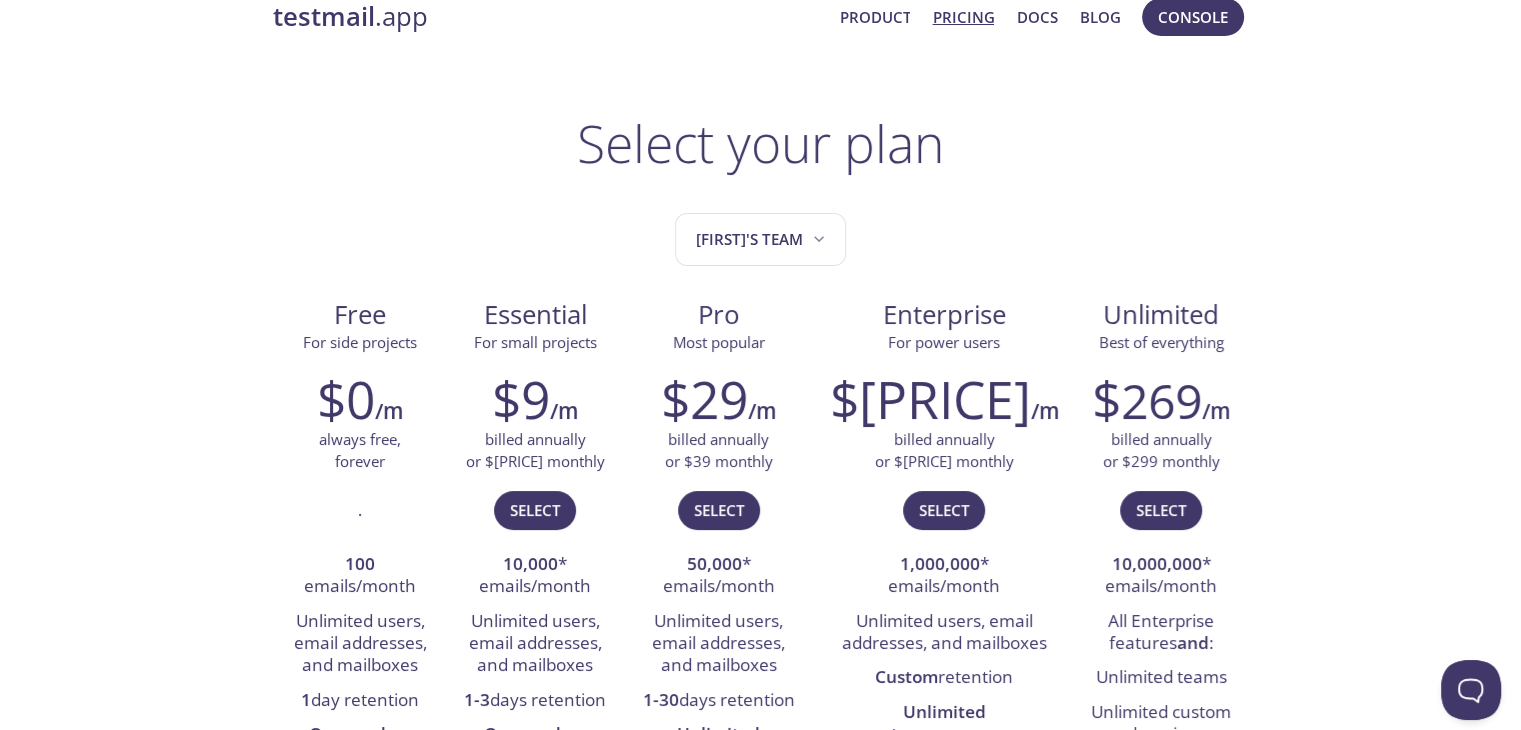 scroll, scrollTop: 0, scrollLeft: 0, axis: both 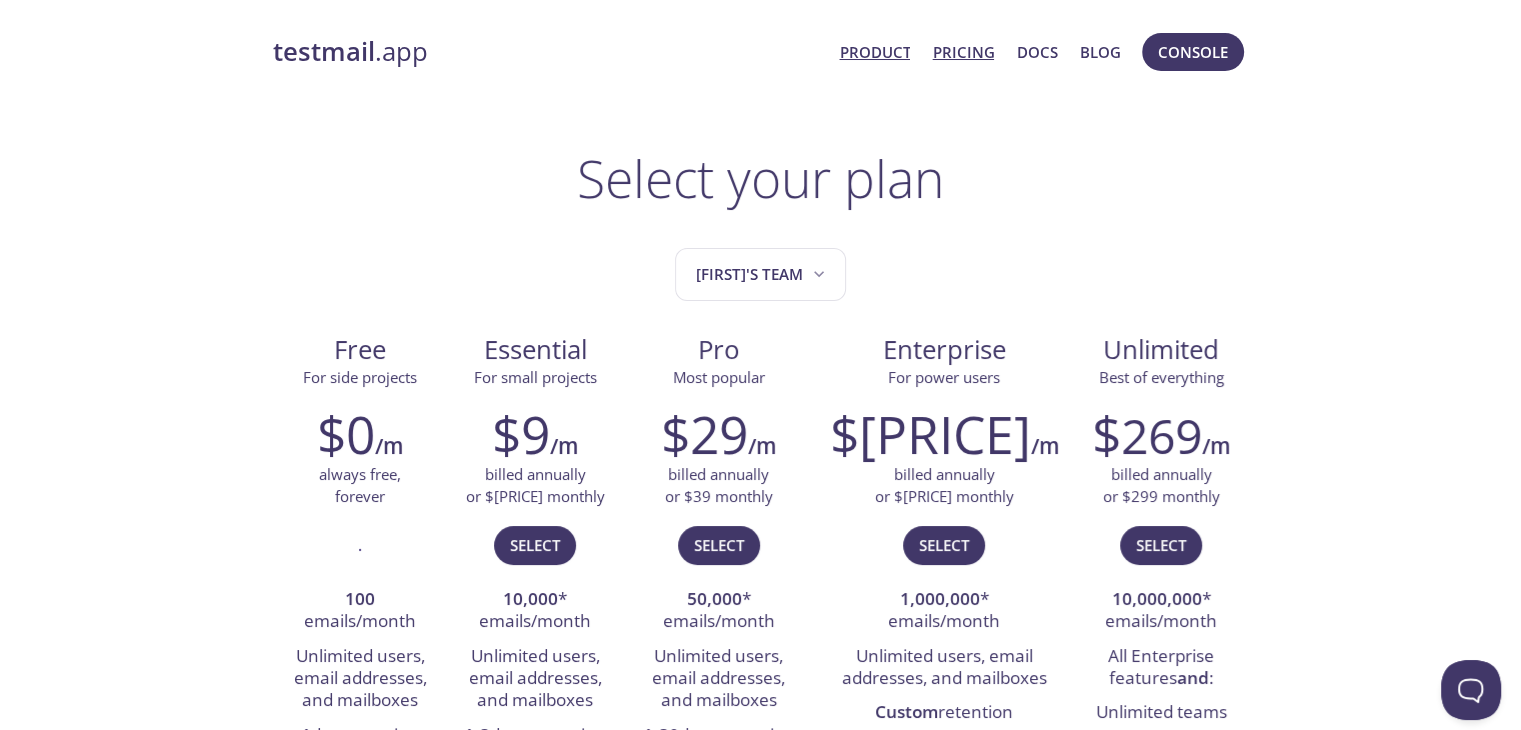 click on "Product" at bounding box center [874, 52] 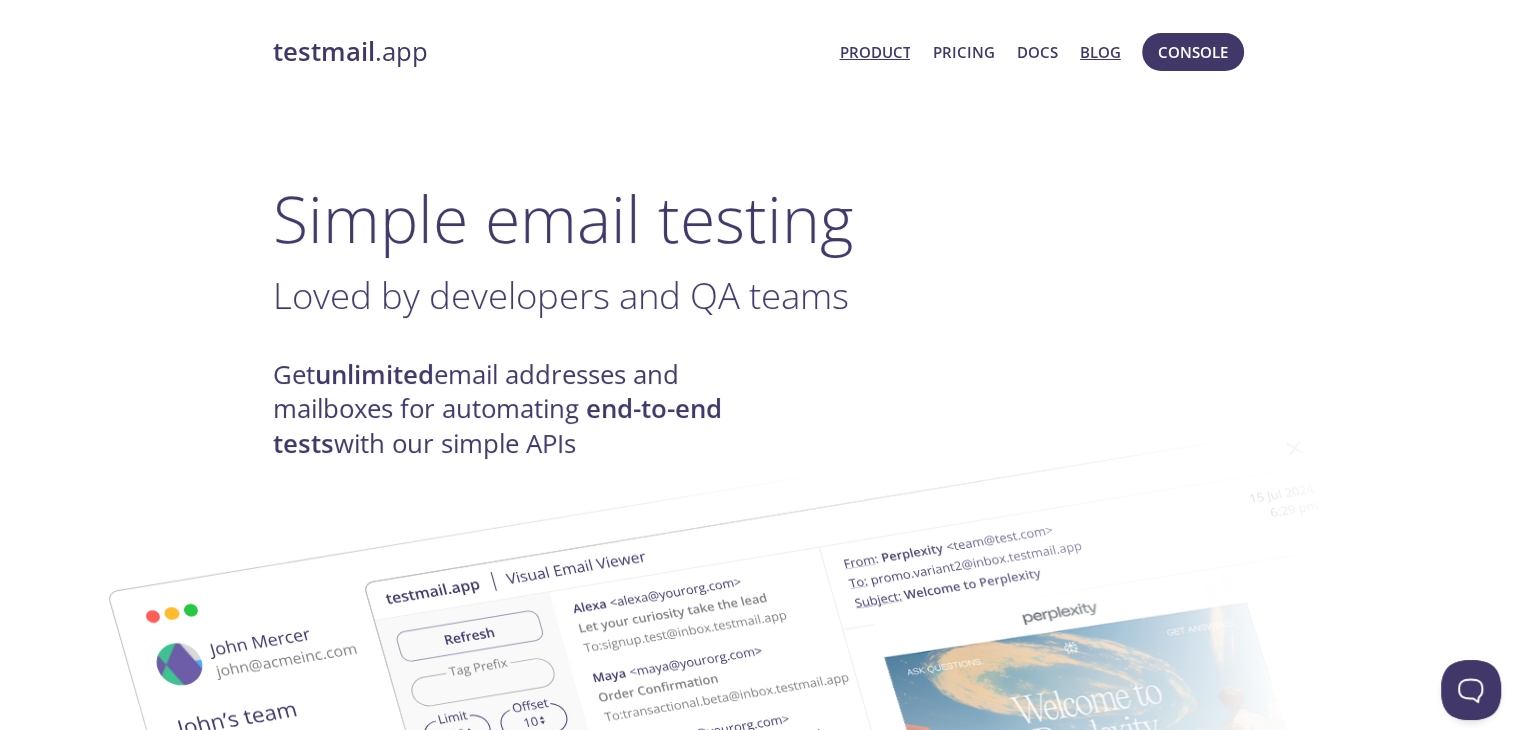 click on "Blog" at bounding box center (1100, 52) 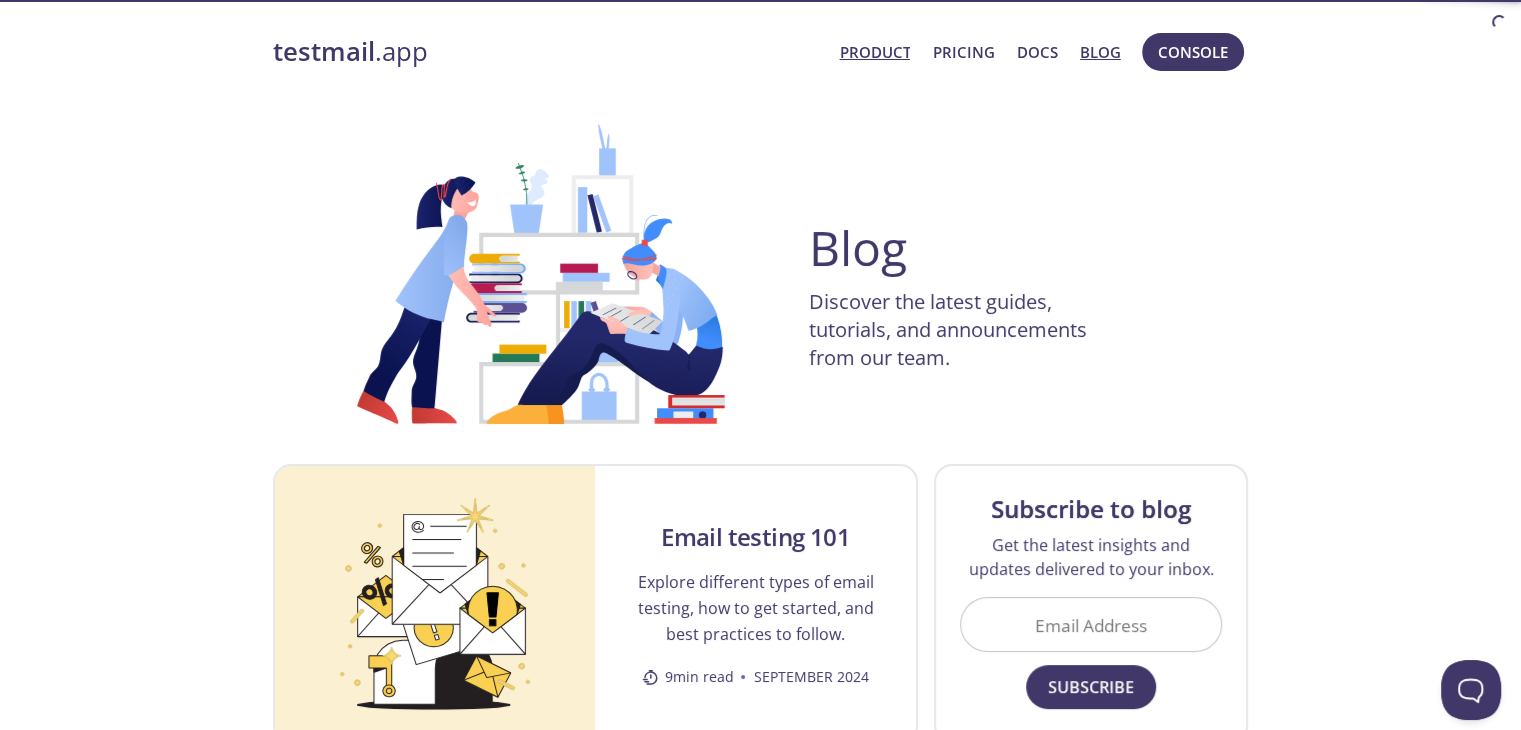 click on "Product" at bounding box center (874, 52) 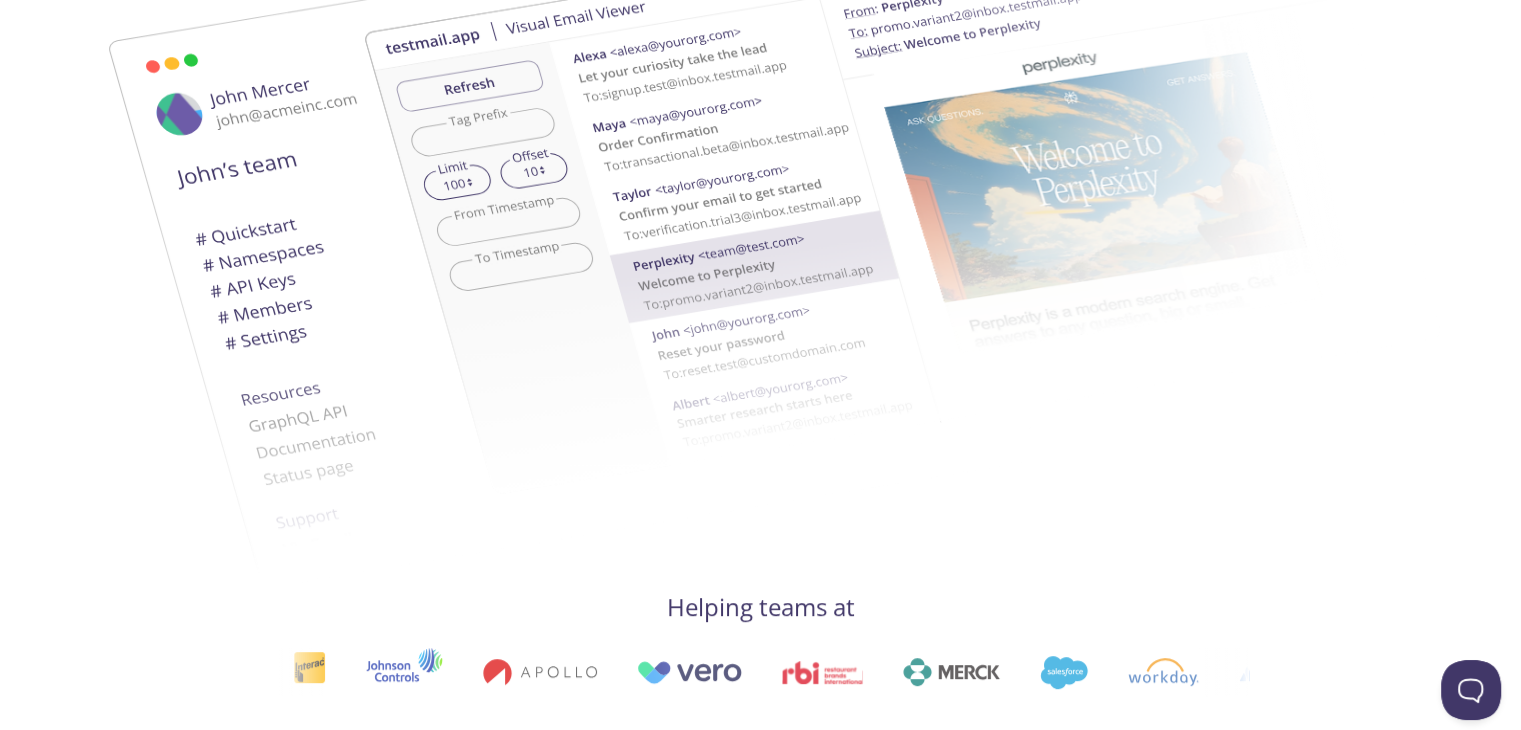 scroll, scrollTop: 0, scrollLeft: 0, axis: both 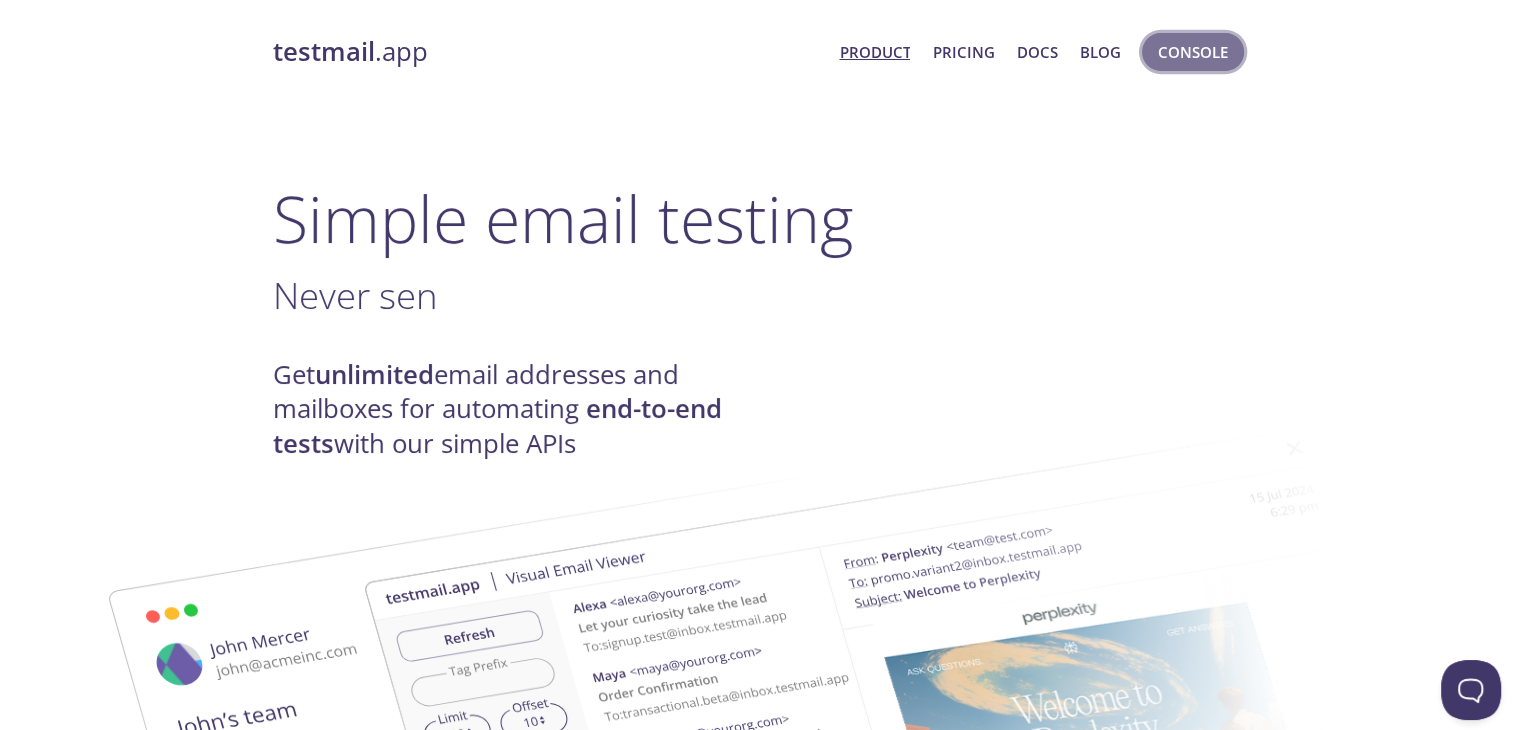 click on "Console" at bounding box center (1193, 52) 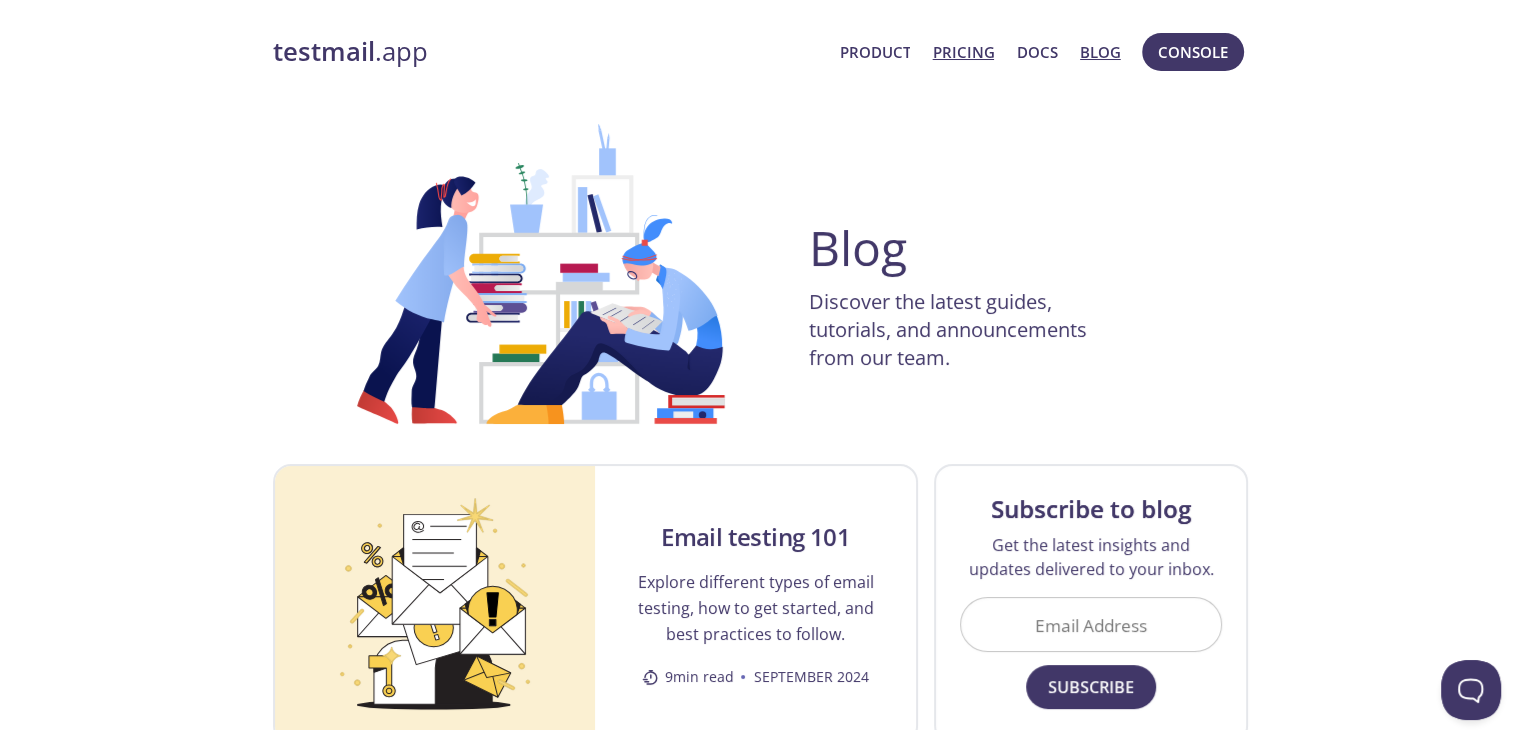 click on "Pricing" at bounding box center (963, 52) 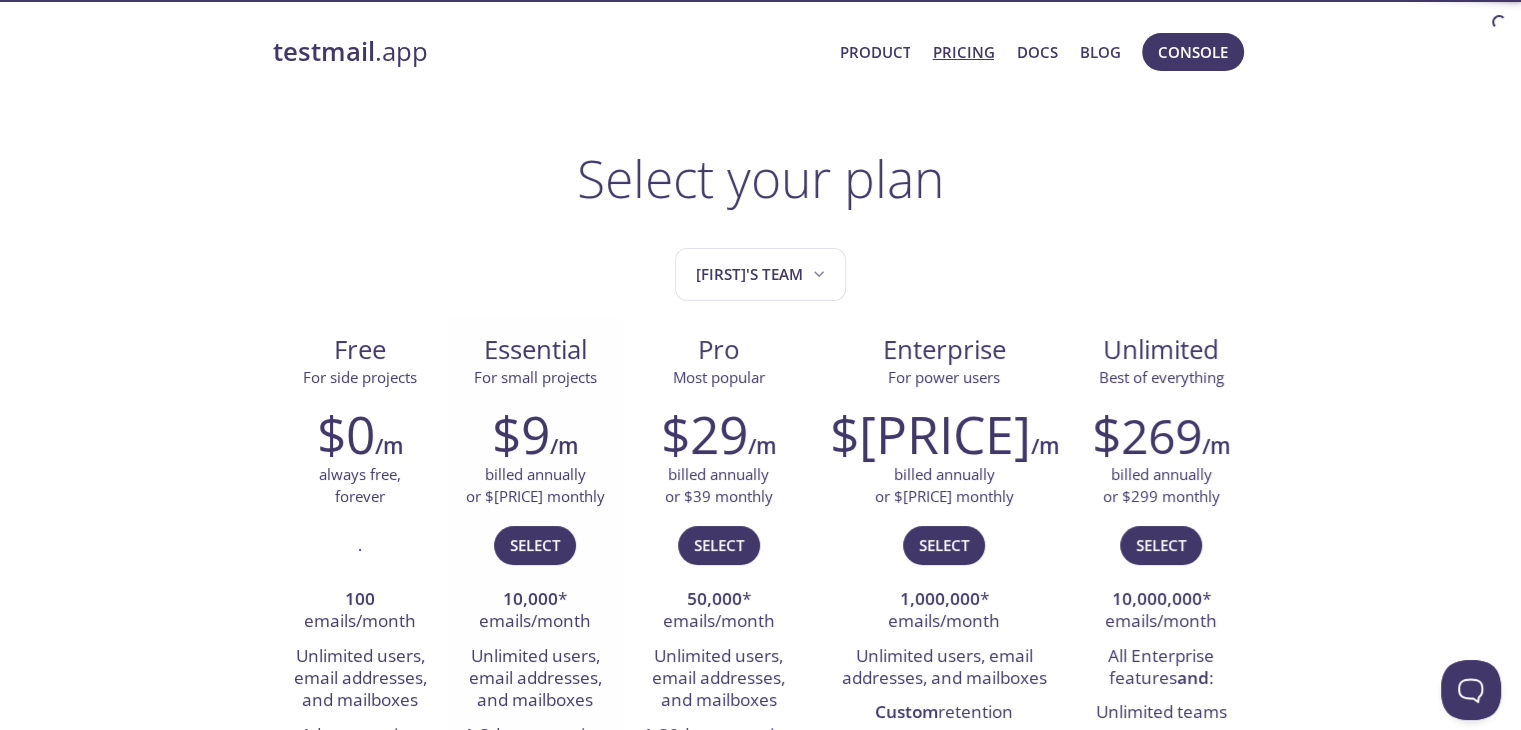 scroll, scrollTop: 80, scrollLeft: 0, axis: vertical 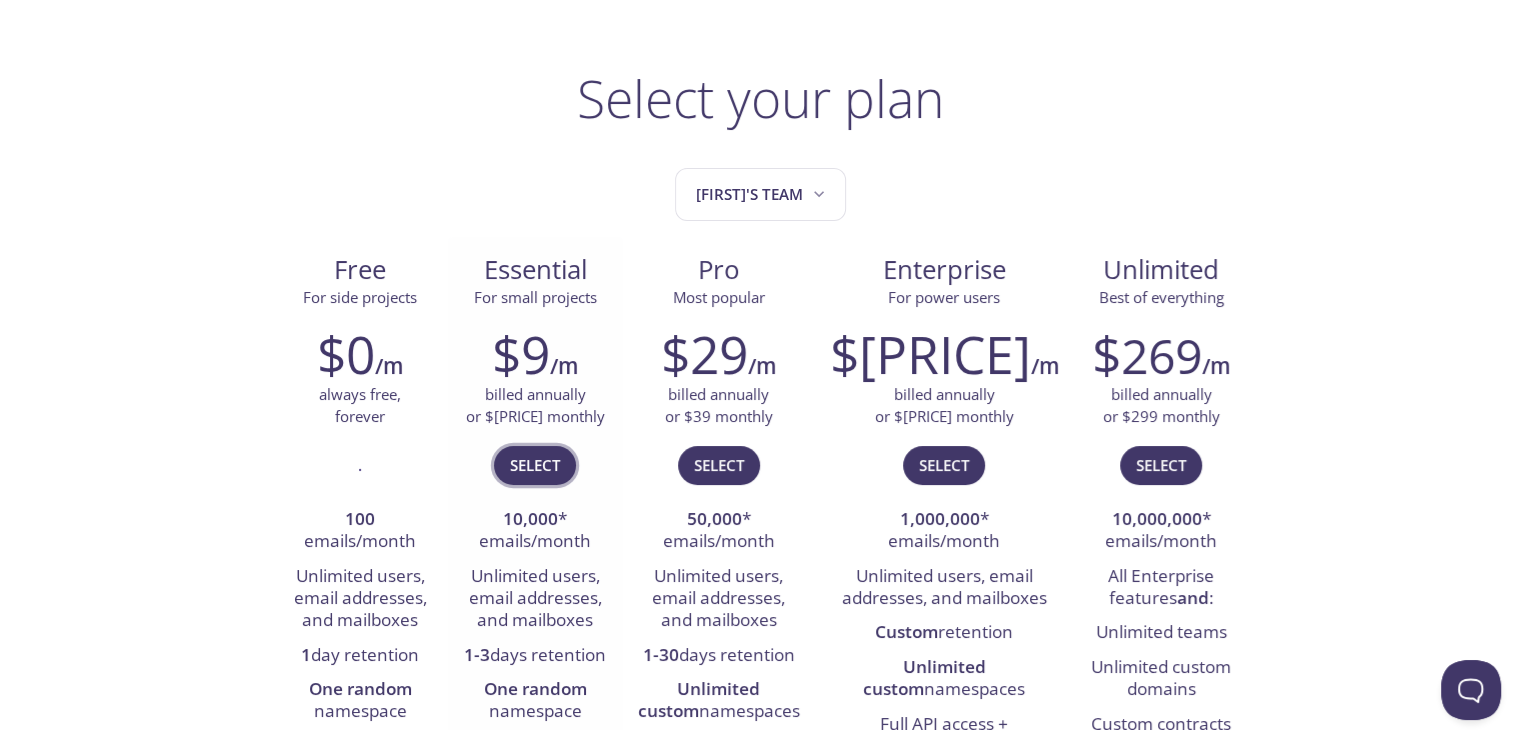 click on "Select" at bounding box center (535, 465) 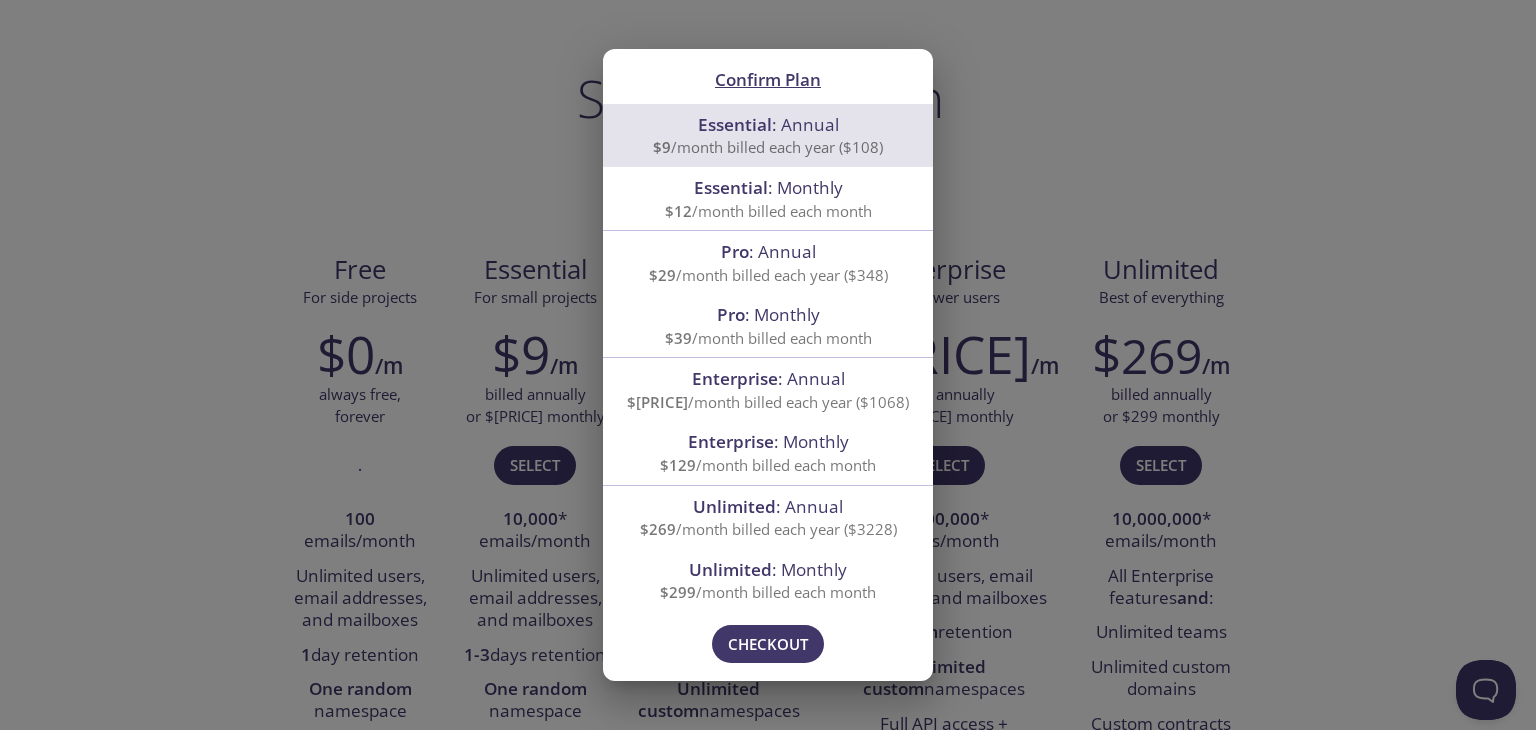 click on "Confirm Plan Essential : Annual $9 /month billed each year ($108) Essential : Monthly $12 /month billed each month Pro : Annual $29 /month billed each year ($348) Pro : Monthly $39 /month billed each month Enterprise : Annual $89 /month billed each year ($1068) Enterprise : Monthly $129 /month billed each month Unlimited : Annual $269 /month billed each year ($3228) Unlimited : Monthly $299 /month billed each month Please try again in a moment! Contact us   if this persists. Checkout" at bounding box center [768, 365] 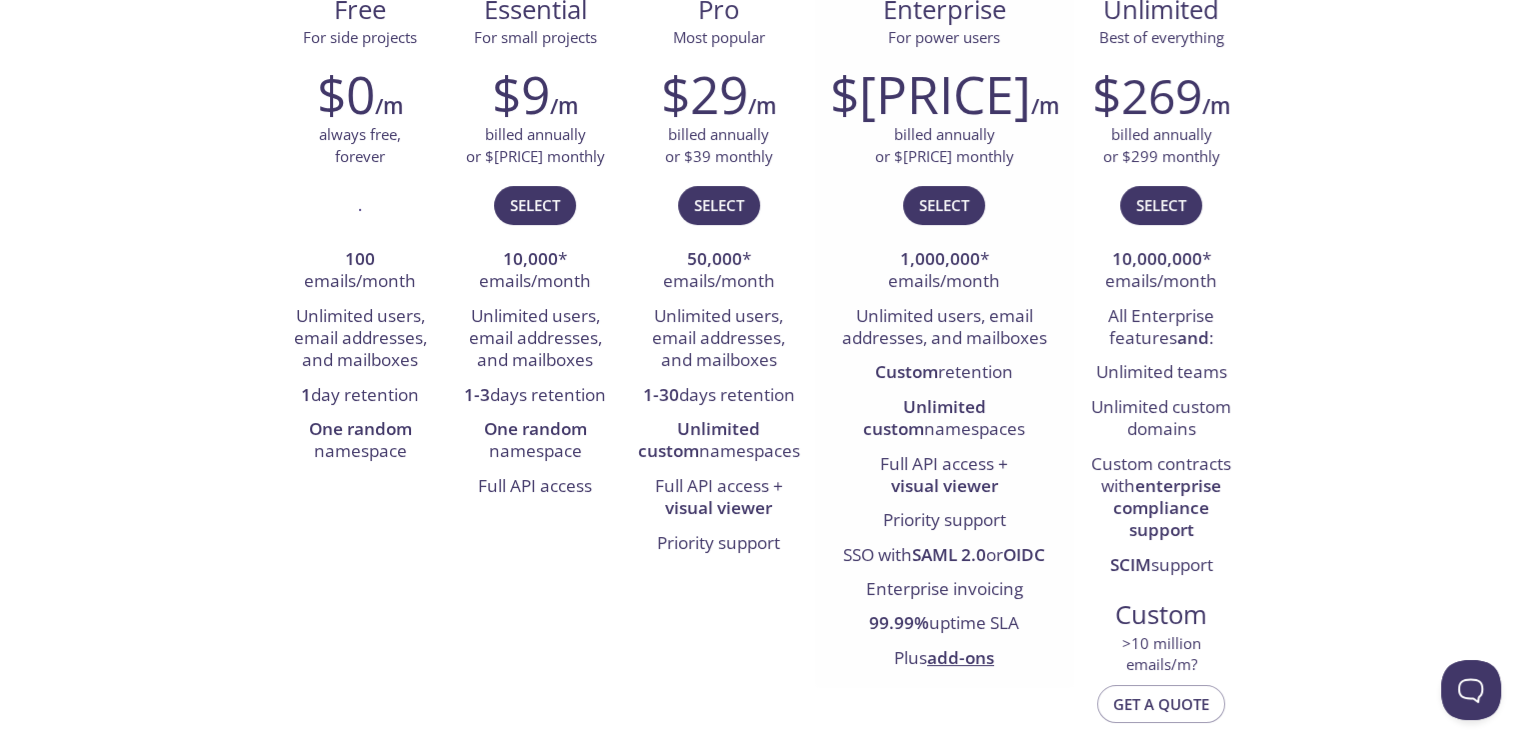 scroll, scrollTop: 0, scrollLeft: 0, axis: both 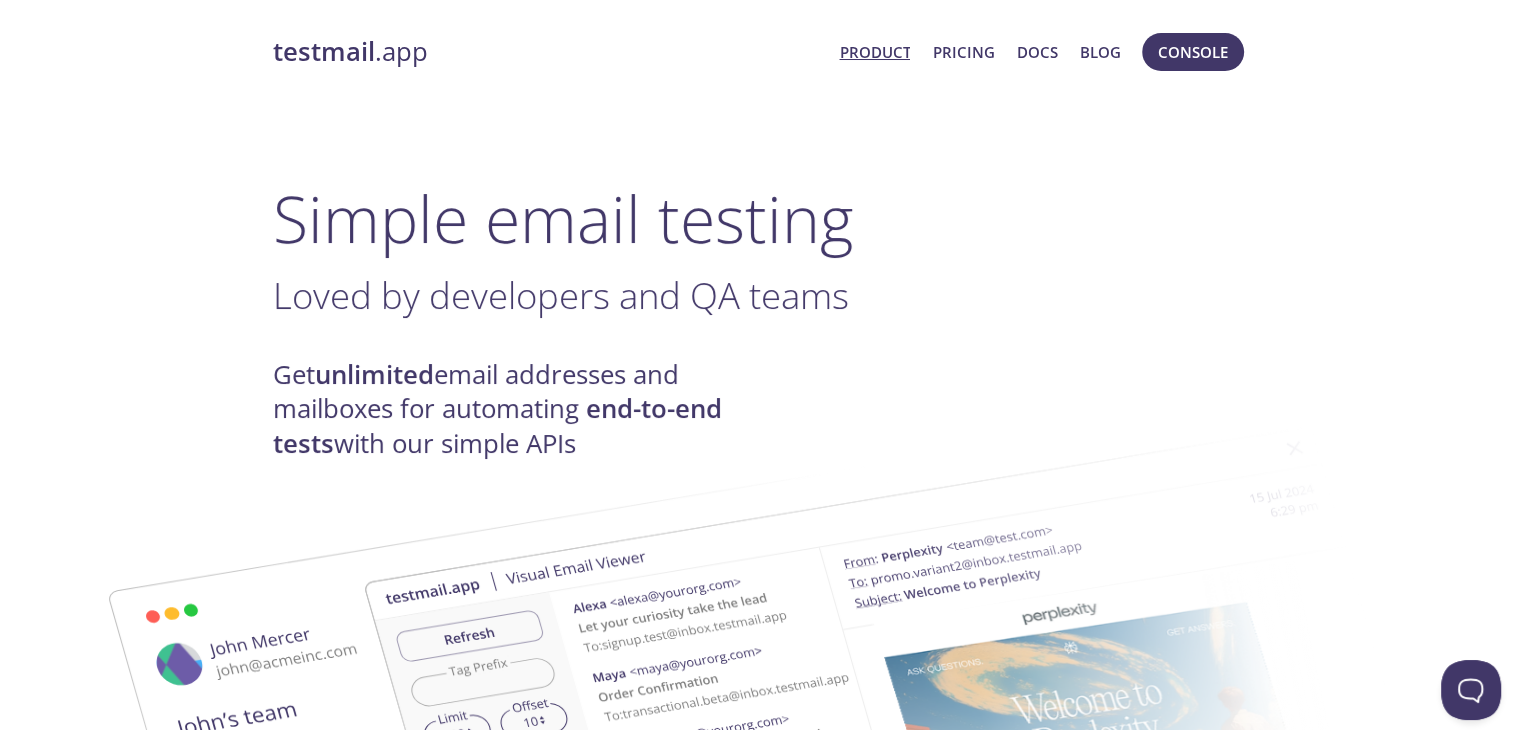 click on "testmail .app Product Pricing Docs Blog Console Simple email testing Loved by developers and QA teams . Get  unlimited  email addresses and mailboxes for automating   end-to-end tests  with our simple APIs Helping teams at Get started   with our  free  forever plan No credit card required How it works: We  receive ,   parse ,   spam-test , and   index  your emails for easy retrieval via API Never spam real customers by mistake - send your test emails to   { namespace } . { tag } @inbox.testmail.app . Signup   to get your   { namespace } . The   { tag }   can be  anything : each tag makes a separate email, so you can   create unlimited real email addresses and mailboxes on the fly   by simply changing the tag! Use our   simple JSON API  or our   powerful GraphQL API   to query your emails (see   docs ) Use   any HTTP or GraphQL client   of your choice in   any language or environment   including CI/CD pipelines. Take it further with awesome features like   advanced search   with wildcard match,       sorting ," at bounding box center (760, 2296) 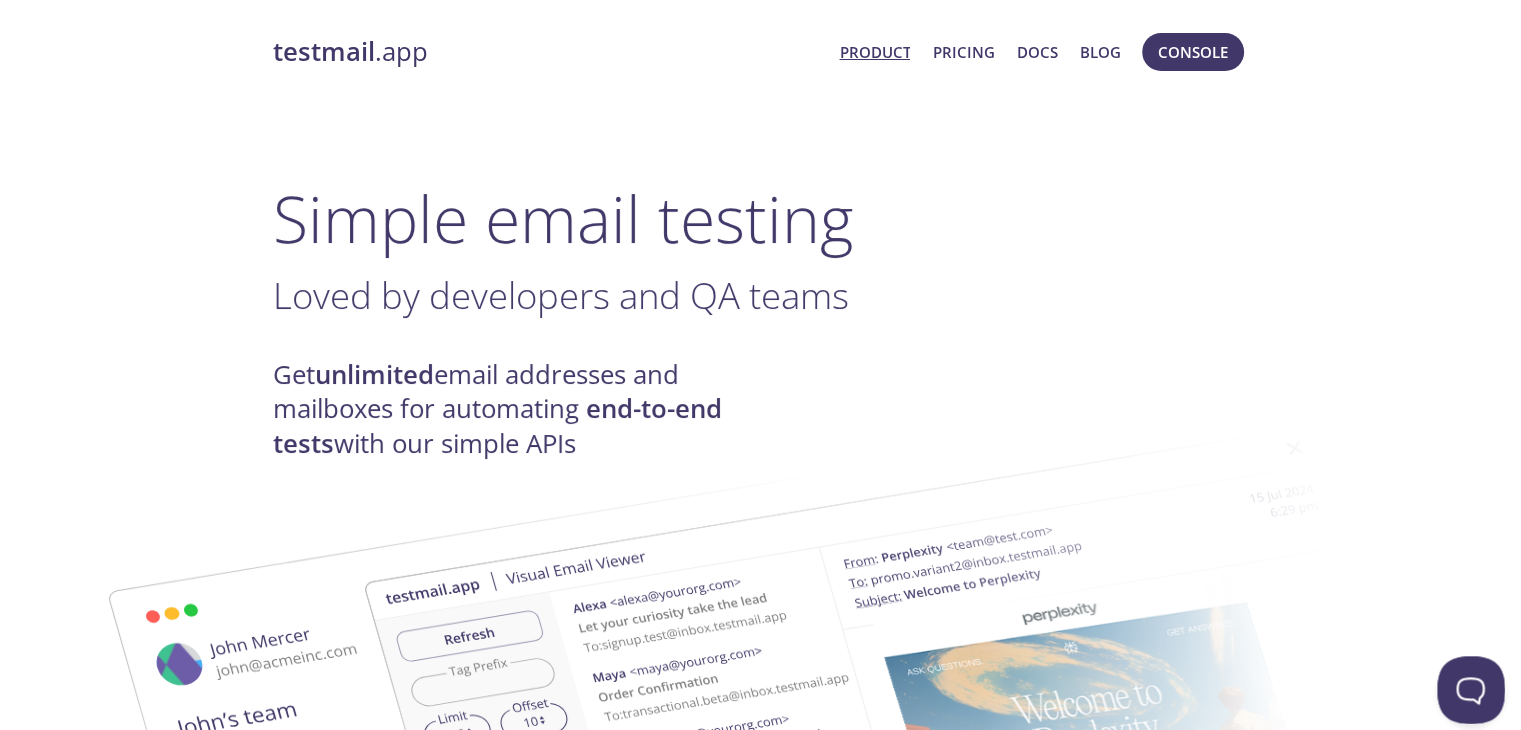 click at bounding box center (1467, 686) 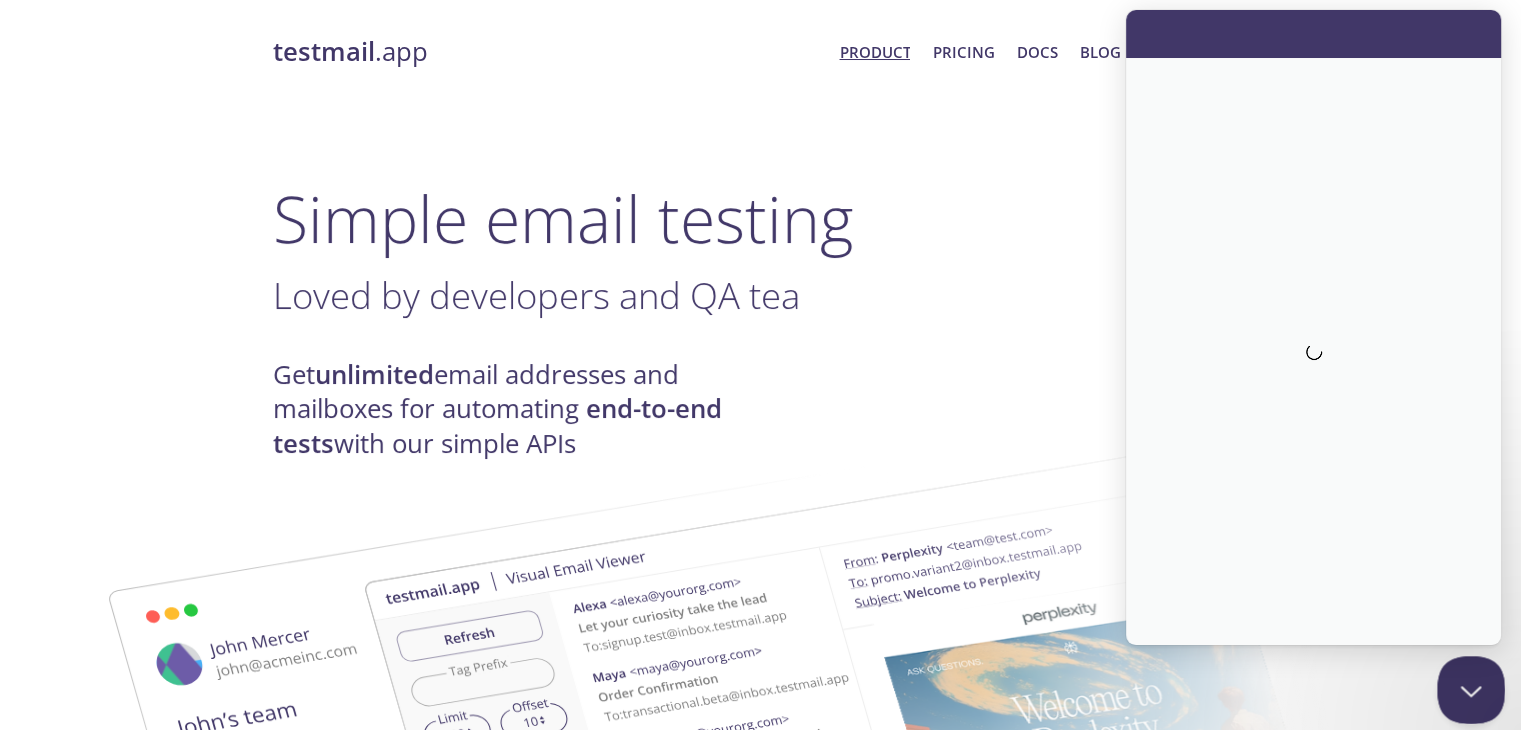 scroll, scrollTop: 0, scrollLeft: 0, axis: both 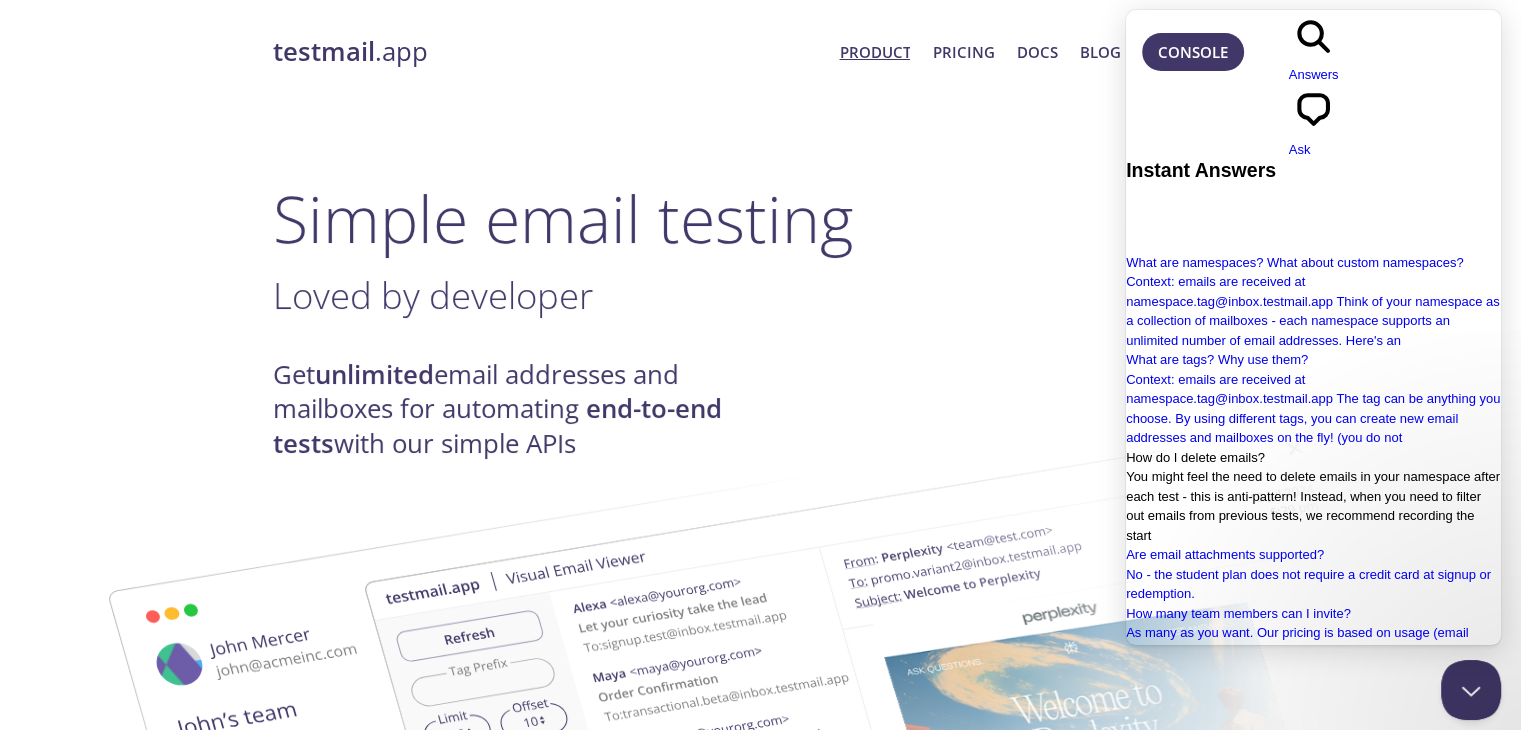 type on "h" 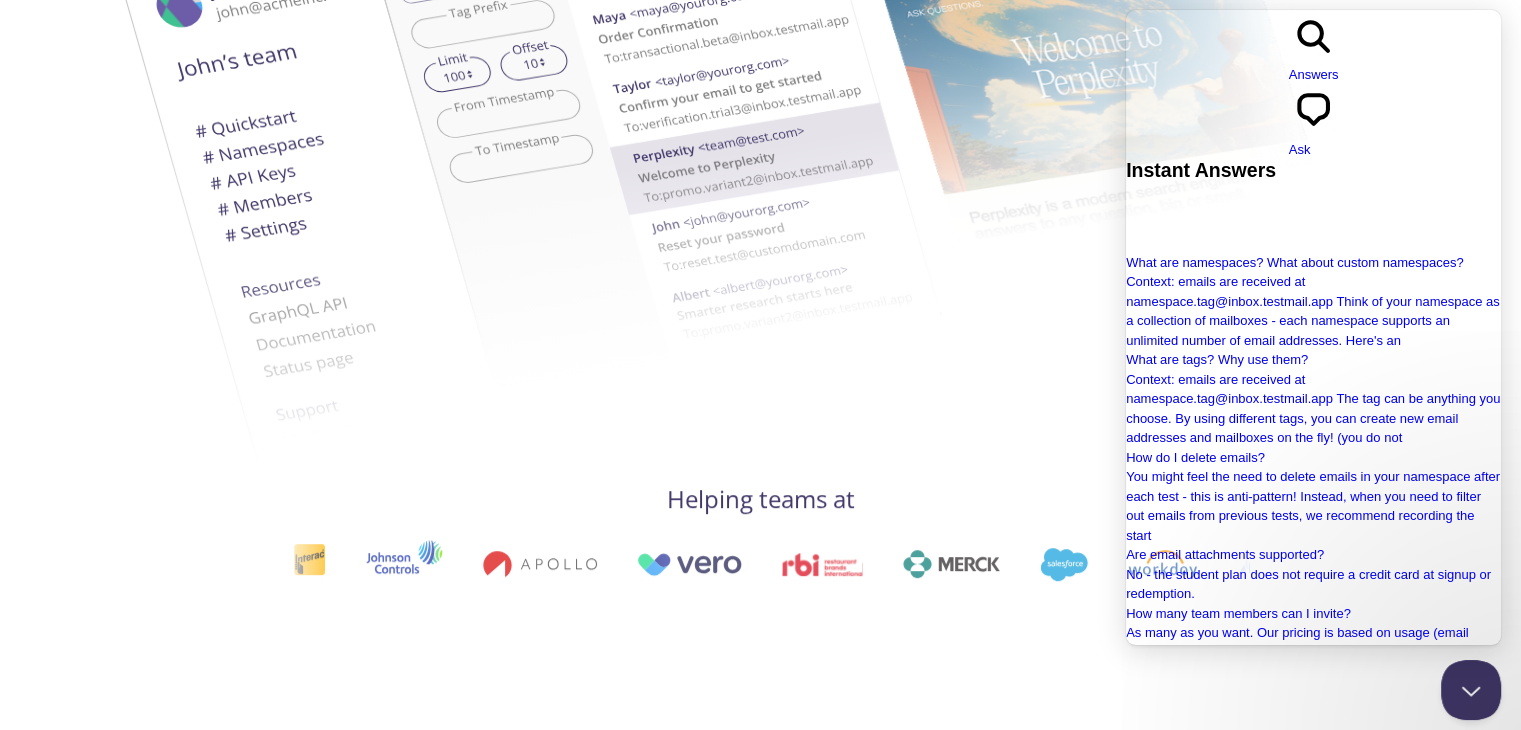 scroll, scrollTop: 670, scrollLeft: 0, axis: vertical 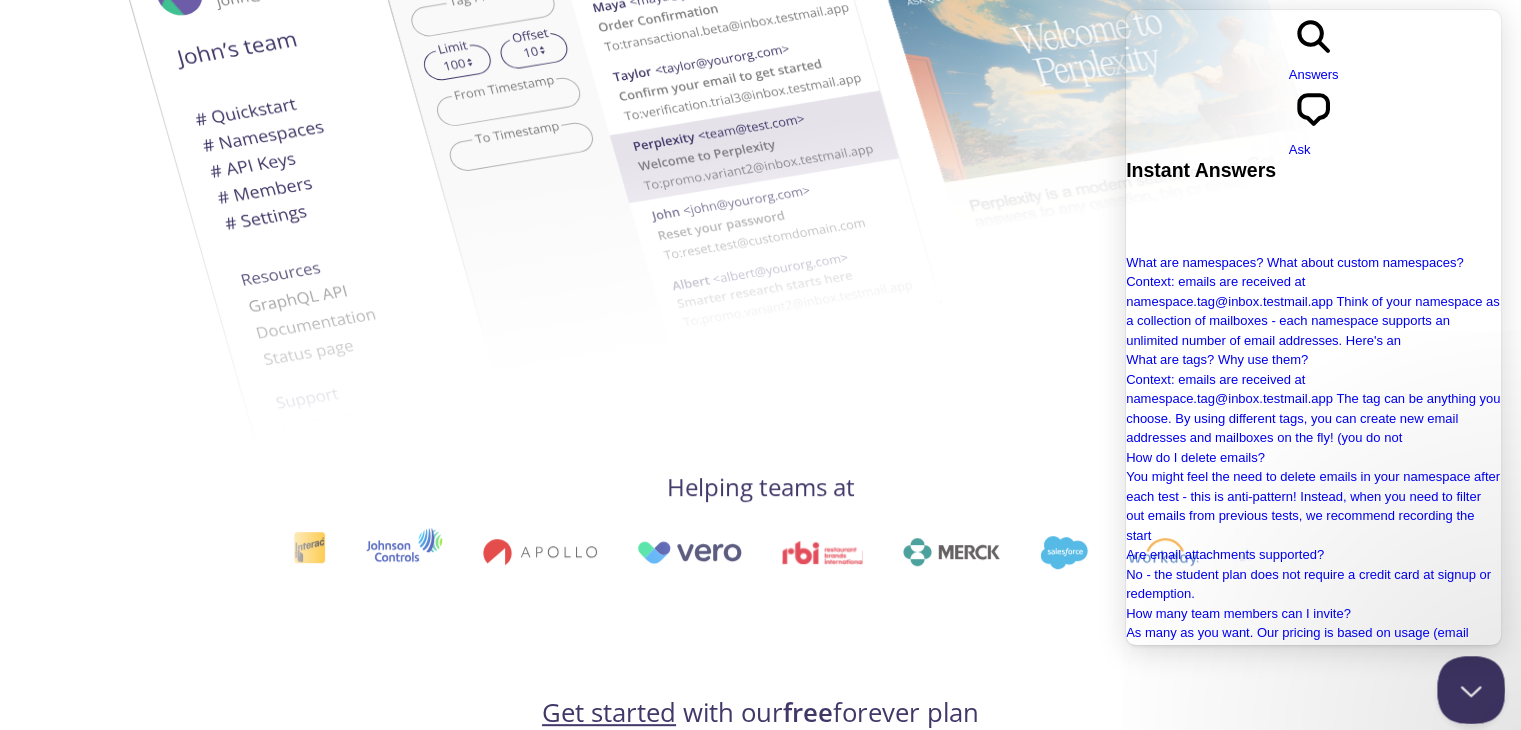 click at bounding box center [1467, 686] 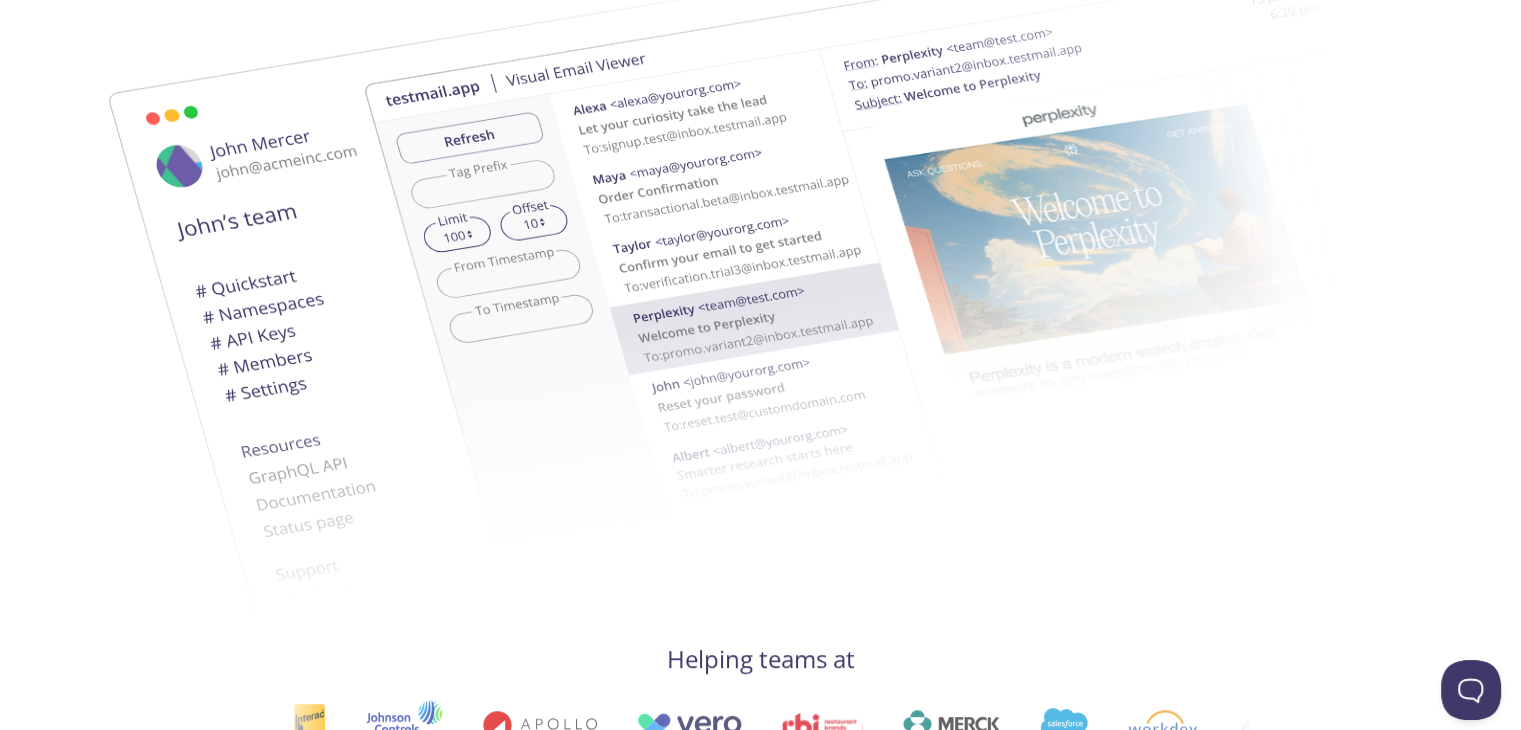 scroll, scrollTop: 0, scrollLeft: 0, axis: both 